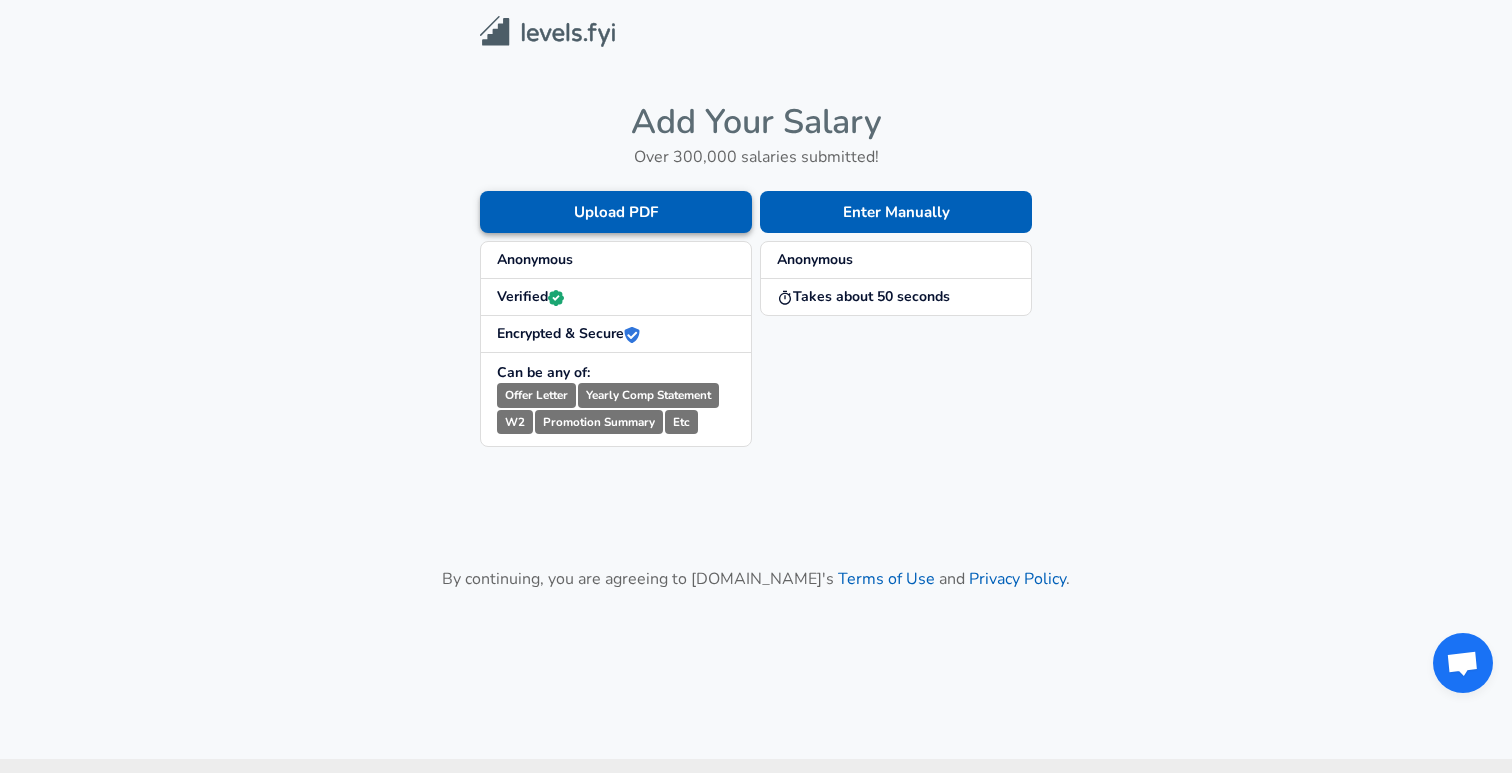 scroll, scrollTop: 0, scrollLeft: 0, axis: both 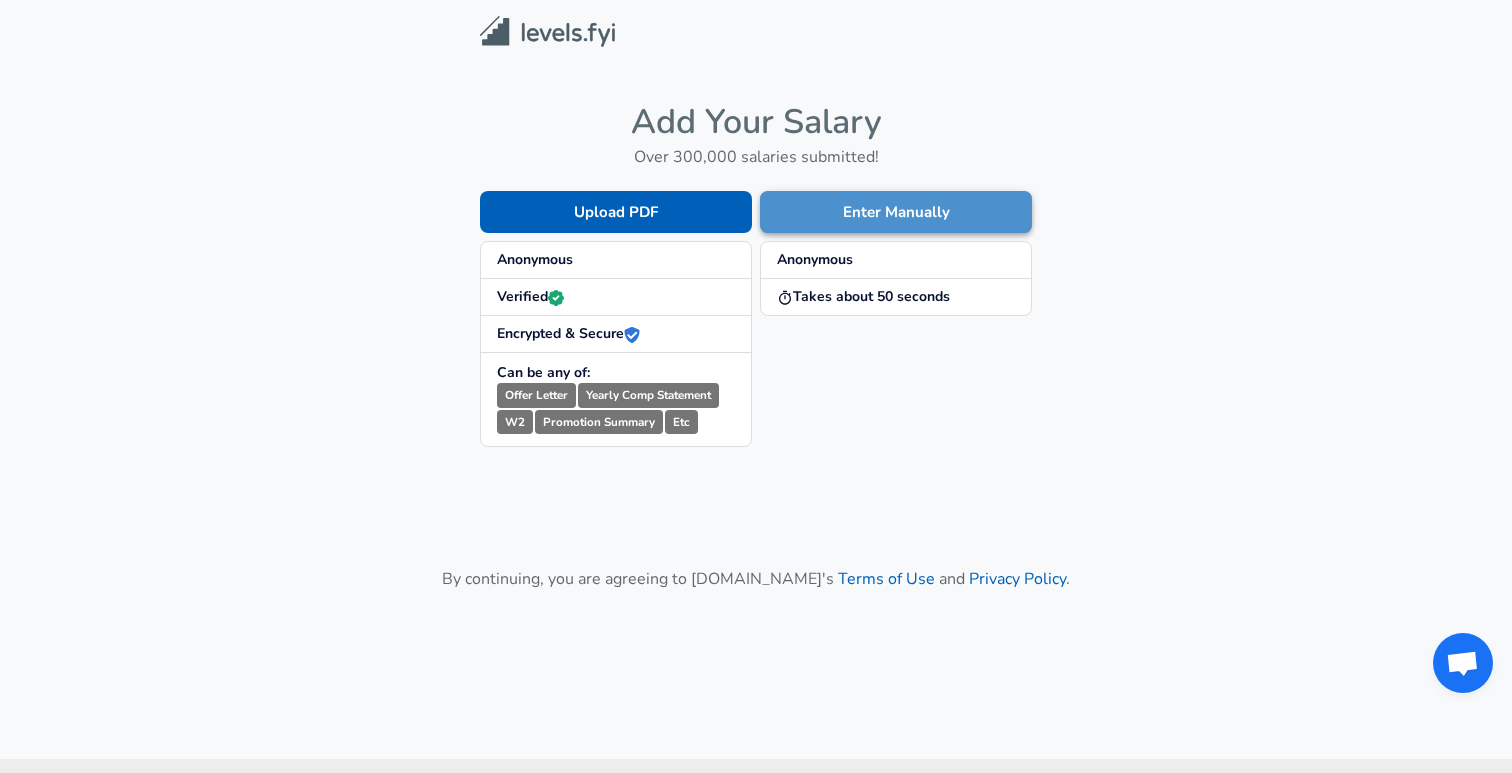 click on "Enter Manually" at bounding box center [896, 212] 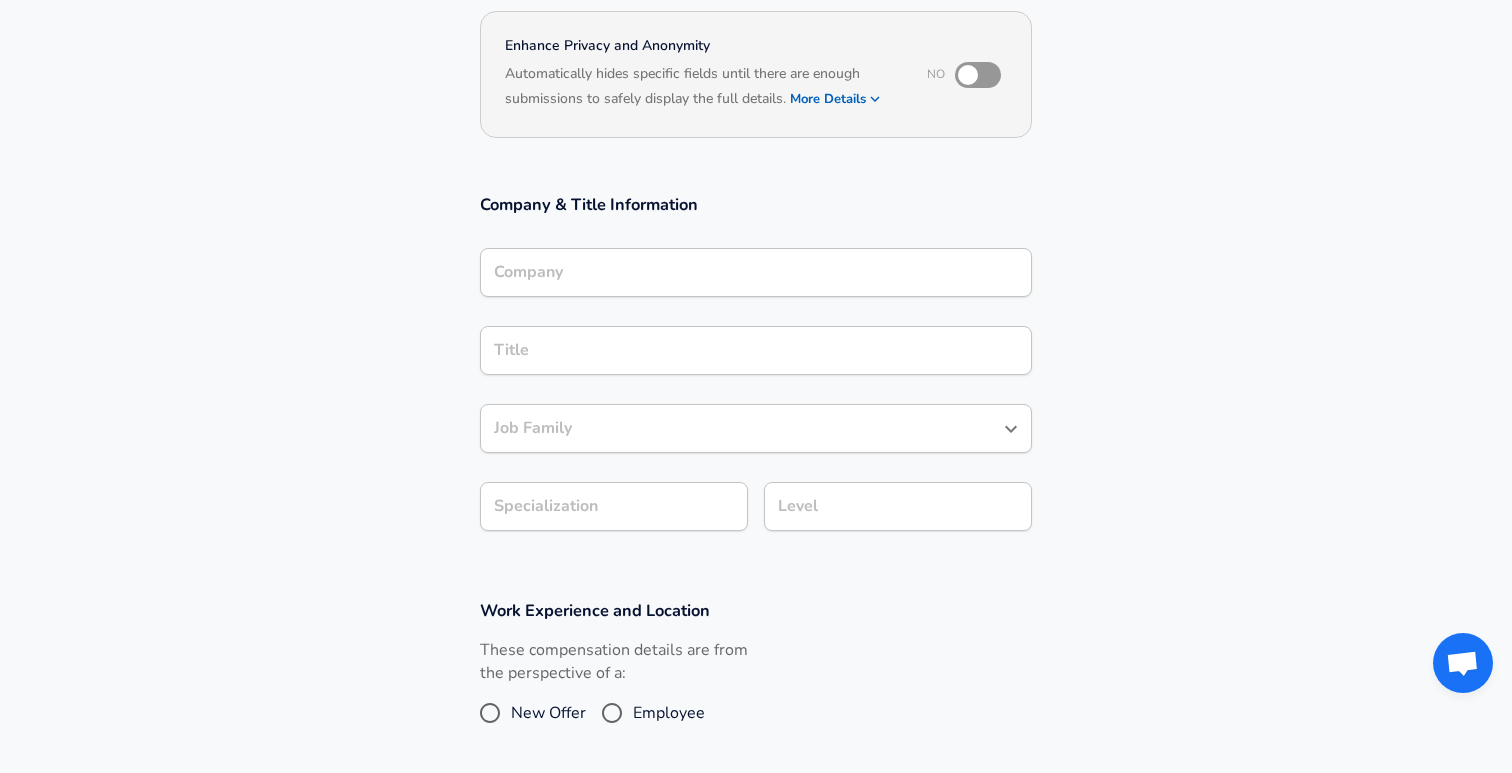 scroll, scrollTop: 206, scrollLeft: 0, axis: vertical 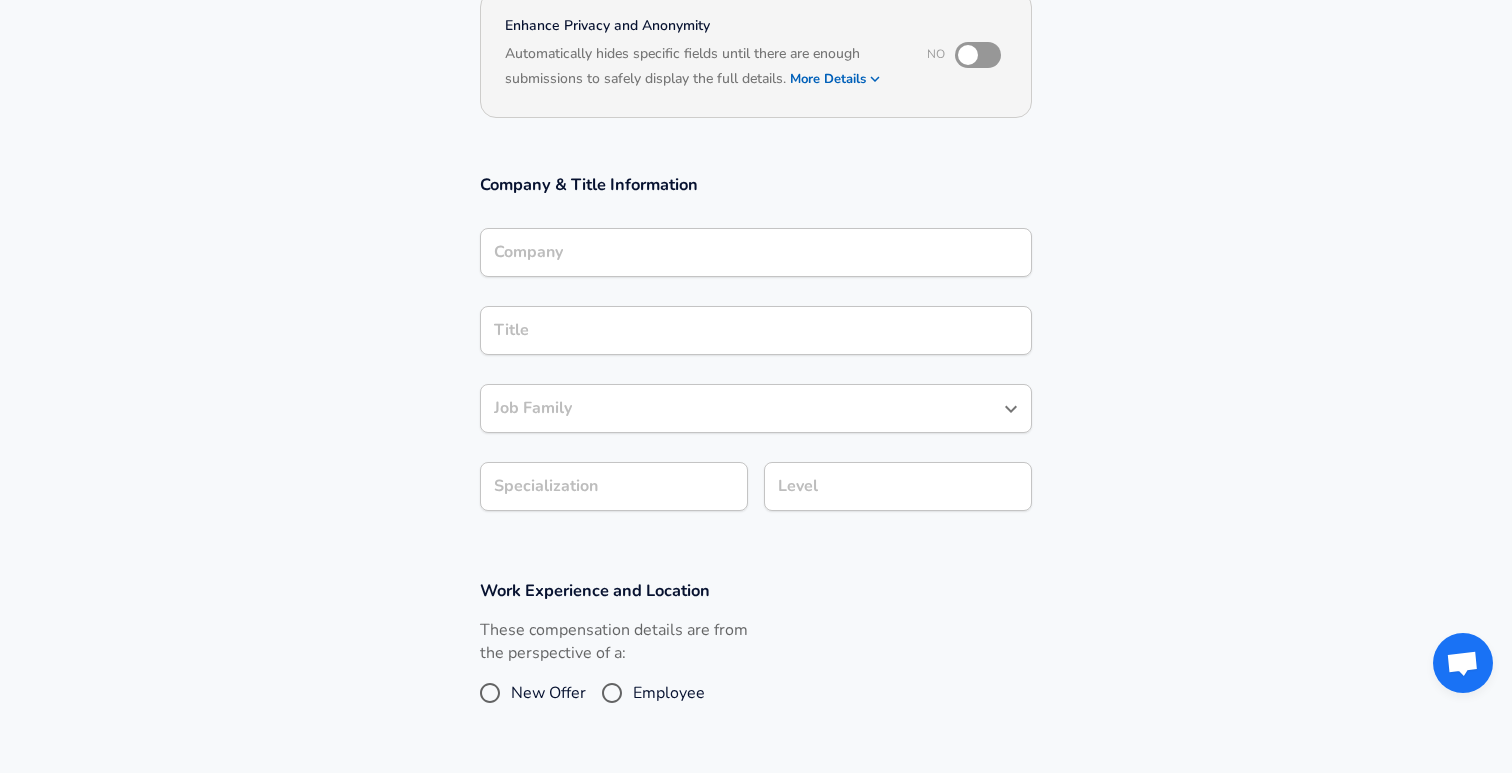 click on "Company" at bounding box center (756, 252) 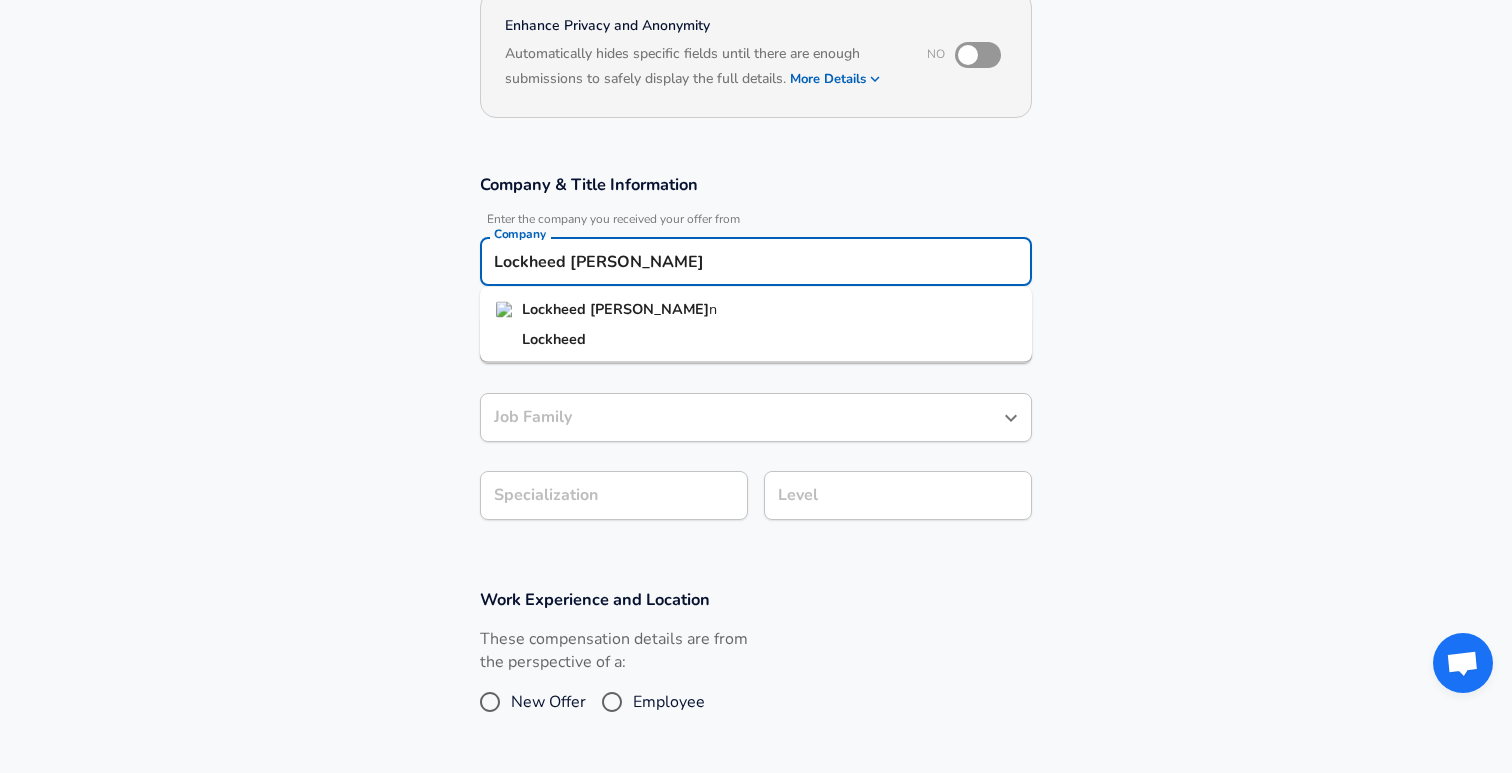 type on "Lockheed [PERSON_NAME]" 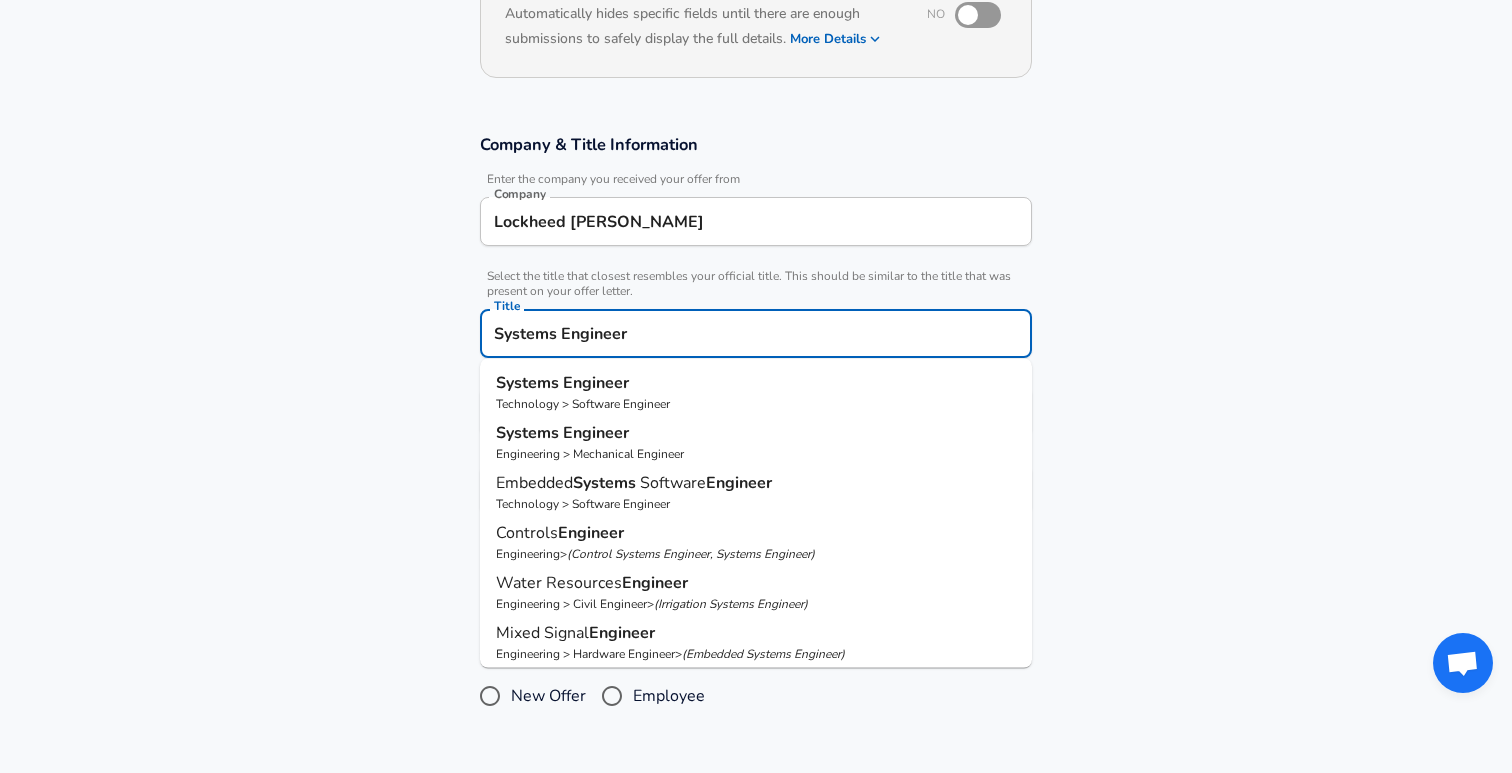 type on "Systems Engineer" 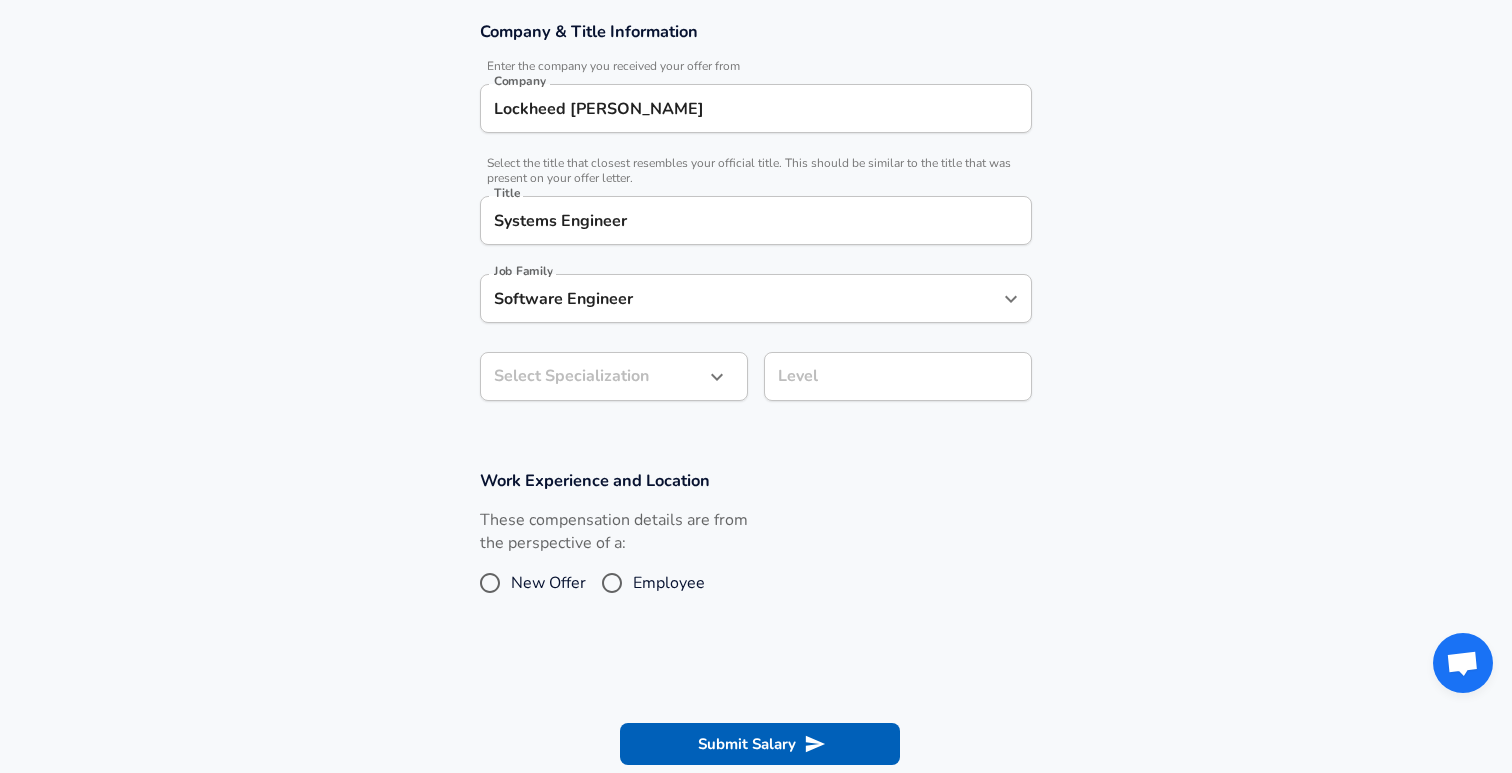 click on "Software Engineer" at bounding box center [741, 298] 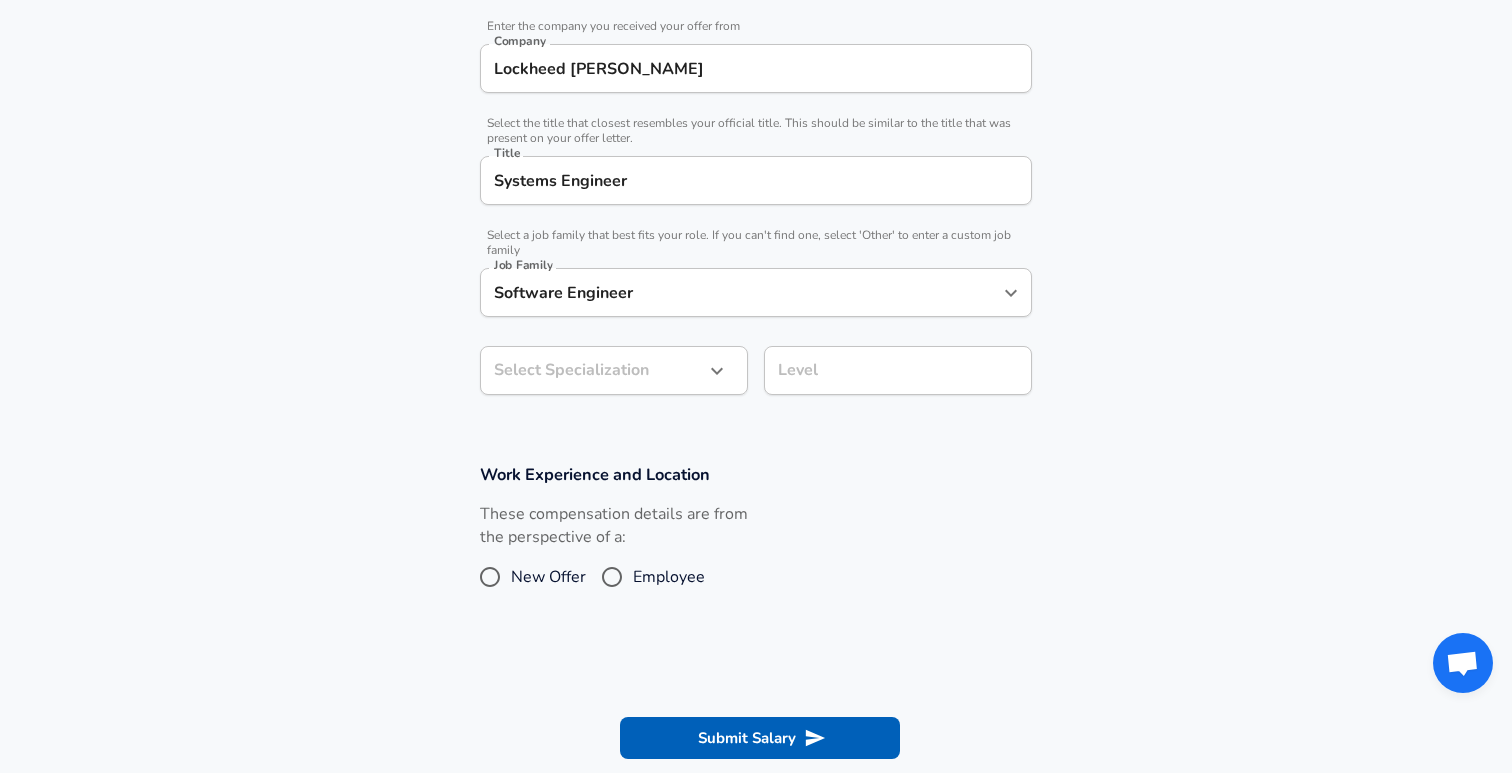 click on "Company & Title Information   Enter the company you received your offer from Company Lockheed [PERSON_NAME] Company   Select the title that closest resembles your official title. This should be similar to the title that was present on your offer letter. Title Systems Engineer Title   Select a job family that best fits your role. If you can't find one, select 'Other' to enter a custom job family Job Family Software Engineer Job Family Select Specialization ​ Select Specialization Level Level" at bounding box center [756, 198] 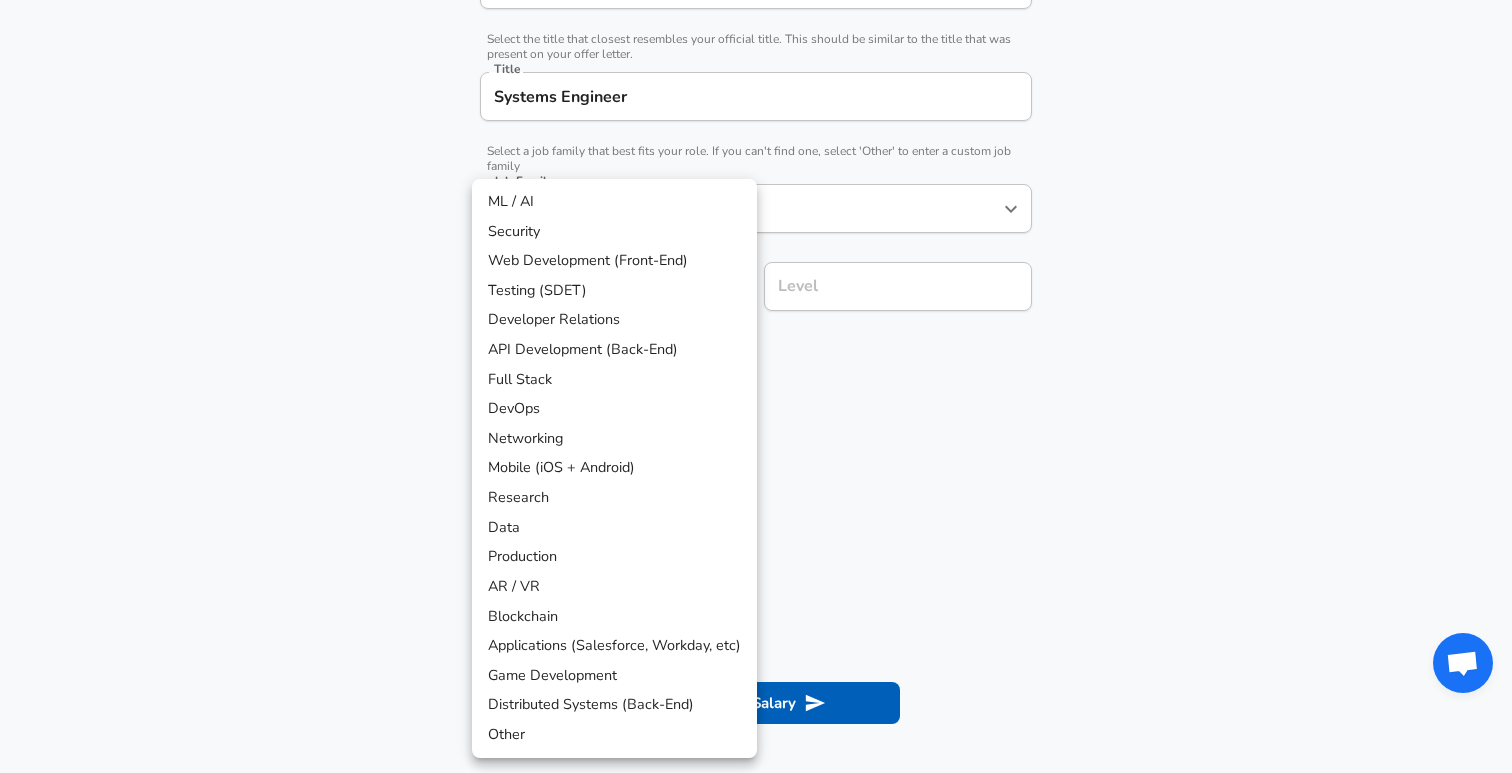 scroll, scrollTop: 543, scrollLeft: 0, axis: vertical 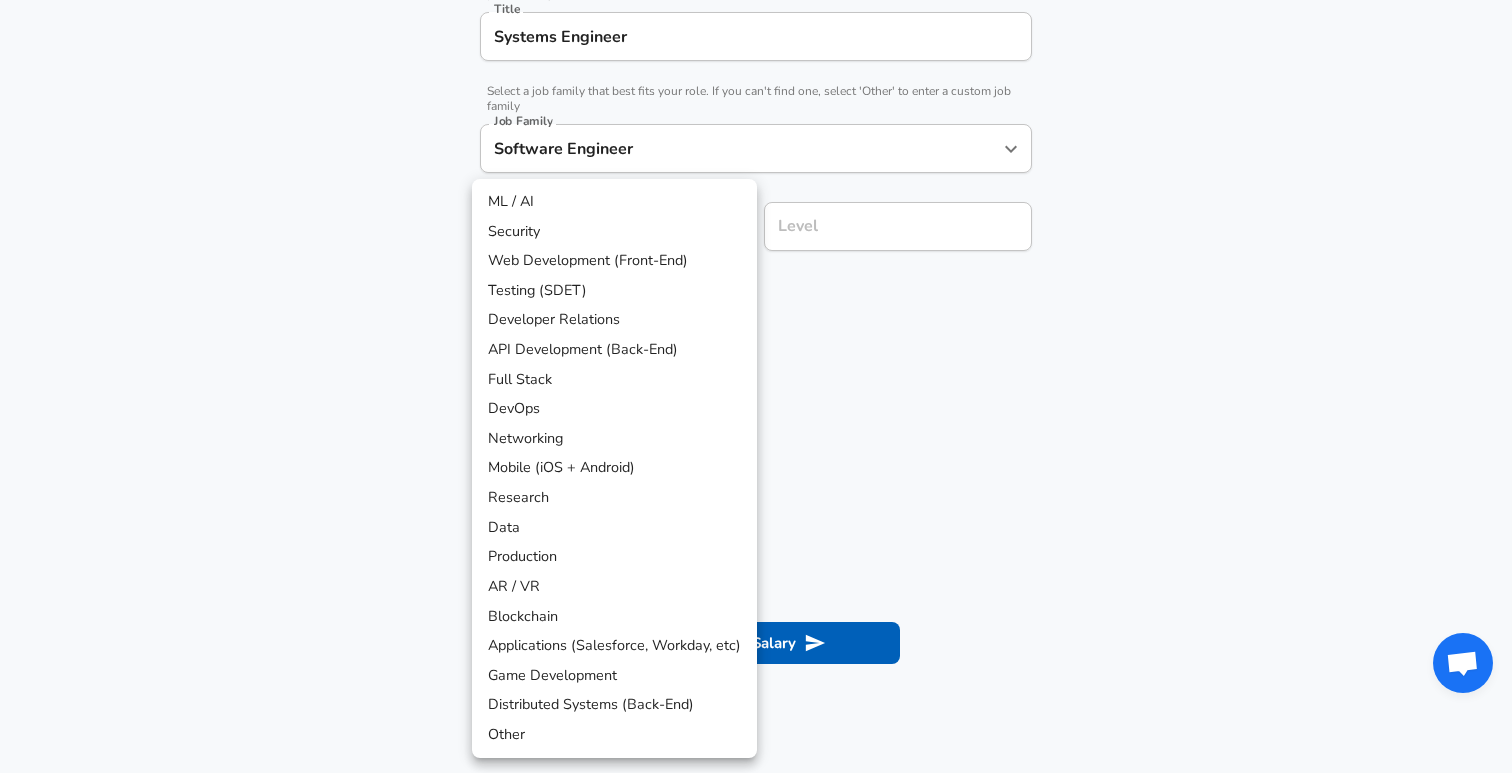 click on "Restart Add Your Salary Upload your offer letter   to verify your submission Enhance Privacy and Anonymity No Automatically hides specific fields until there are enough submissions to safely display the full details.   More Details Based on your submission and the data points that we have already collected, we will automatically hide and anonymize specific fields if there aren't enough data points to remain sufficiently anonymous. Company & Title Information   Enter the company you received your offer from Company Lockheed [PERSON_NAME] Company   Select the title that closest resembles your official title. This should be similar to the title that was present on your offer letter. Title Systems Engineer Title   Select a job family that best fits your role. If you can't find one, select 'Other' to enter a custom job family Job Family Software Engineer Job Family   Select a Specialization that best fits your role. If you can't find one, select 'Other' to enter a custom specialization Select Specialization ​ Level" at bounding box center (756, -157) 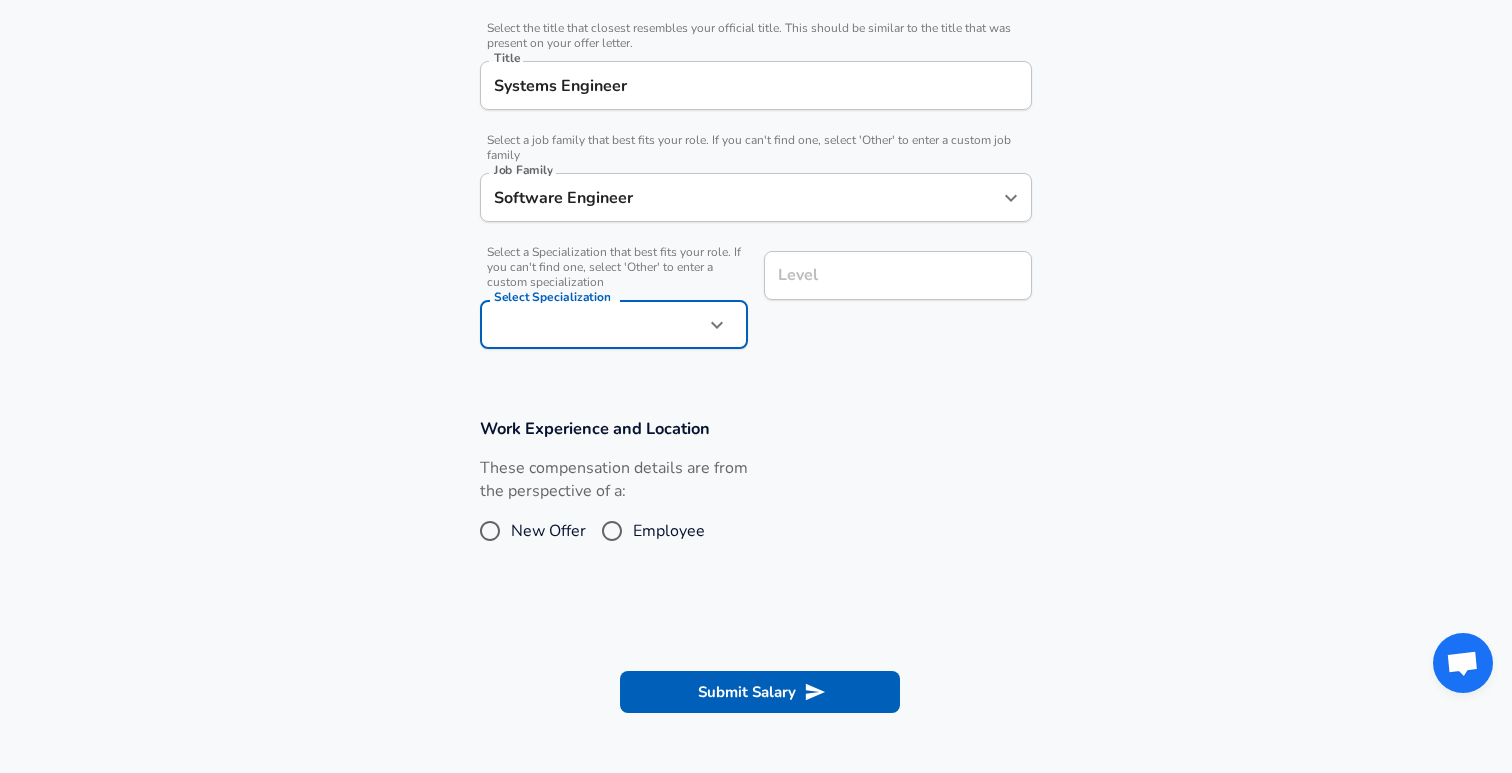 scroll, scrollTop: 457, scrollLeft: 0, axis: vertical 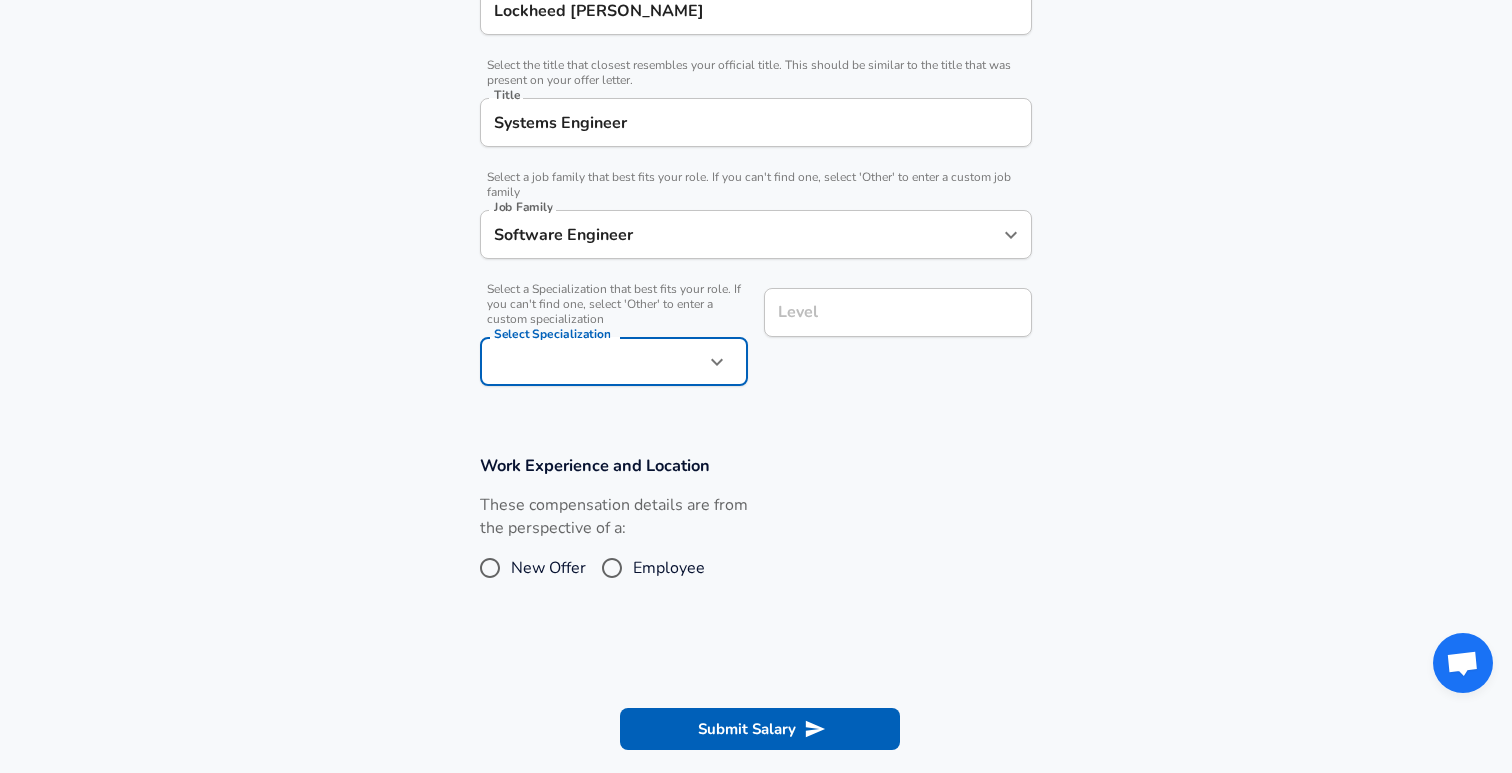 click on "Software Engineer" at bounding box center [741, 234] 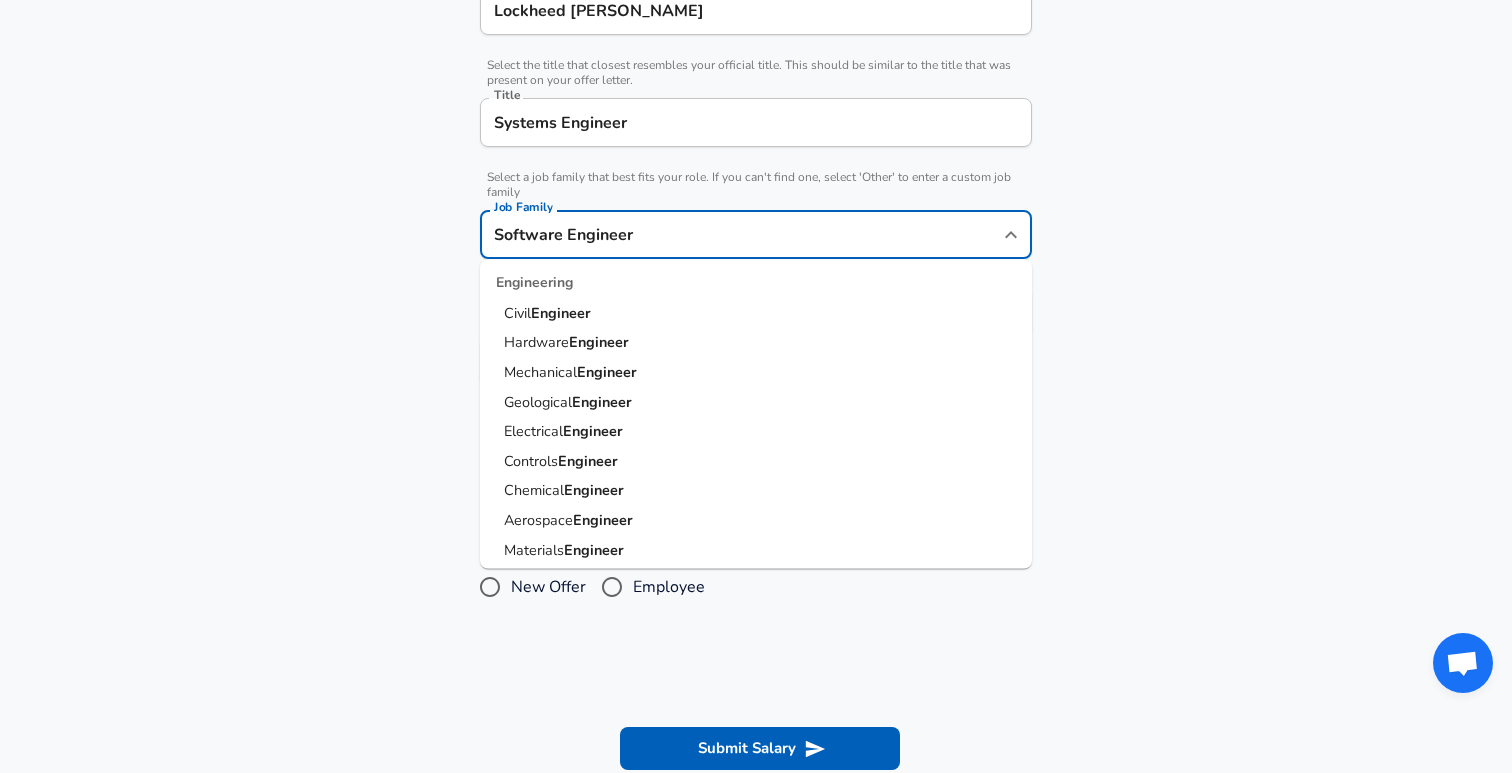 scroll, scrollTop: 306, scrollLeft: 0, axis: vertical 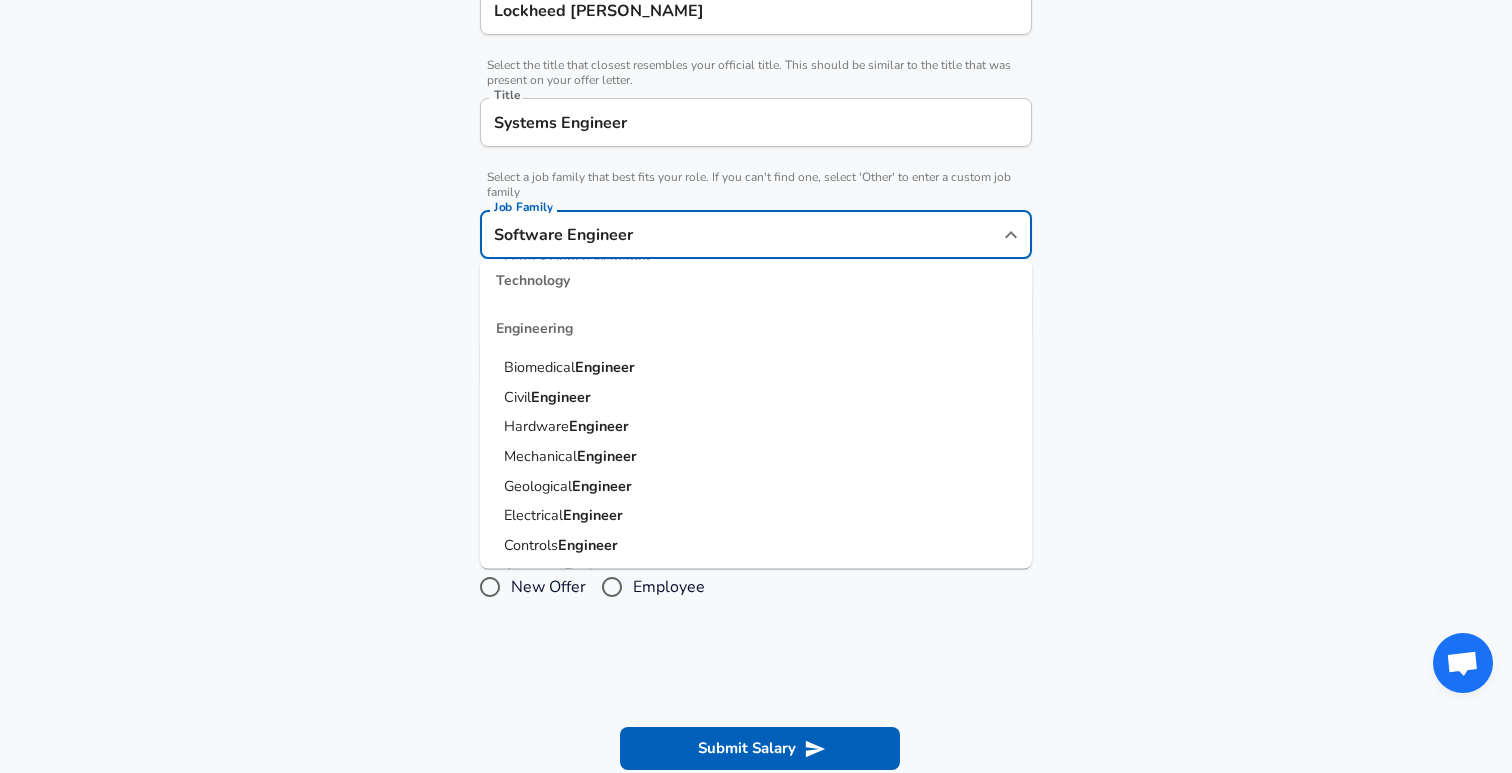 click on "Company & Title Information   Enter the company you received your offer from Company Lockheed [PERSON_NAME] Company   Select the title that closest resembles your official title. This should be similar to the title that was present on your offer letter. Title Systems Engineer Title   Select a job family that best fits your role. If you can't find one, select 'Other' to enter a custom job family Job Family Software Engineer Job Family Technology Software     Engineer Product Manager Data Scientist Software     Engineer ing Manager Technical Program Manager Solution Architect Program Manager Project Manager Data Science Manager Technical Writer Engineering Biomedical  Engineer Civil  Engineer Hardware  Engineer Mechanical  Engineer Geological  Engineer Electrical  Engineer Controls  Engineer Chemical  Engineer Aerospace  Engineer Materials  Engineer Optical  Engineer MEP  Engineer Prompt  Engineer Business Management Consultant Business Development Sales Sales Legal Legal Sales Sales  Engineer Legal Regulatory Affairs" at bounding box center (756, 175) 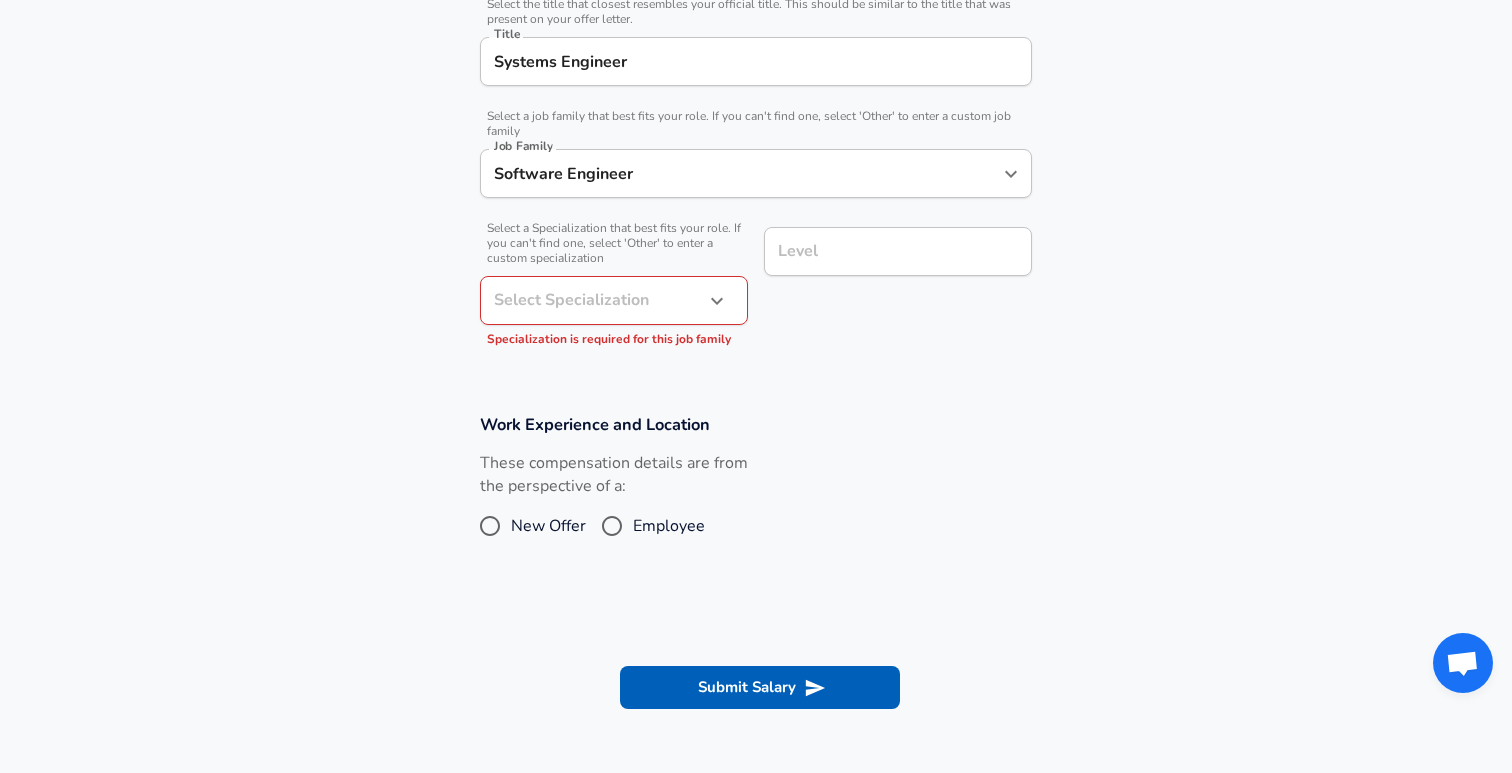 click on "Level" at bounding box center (898, 251) 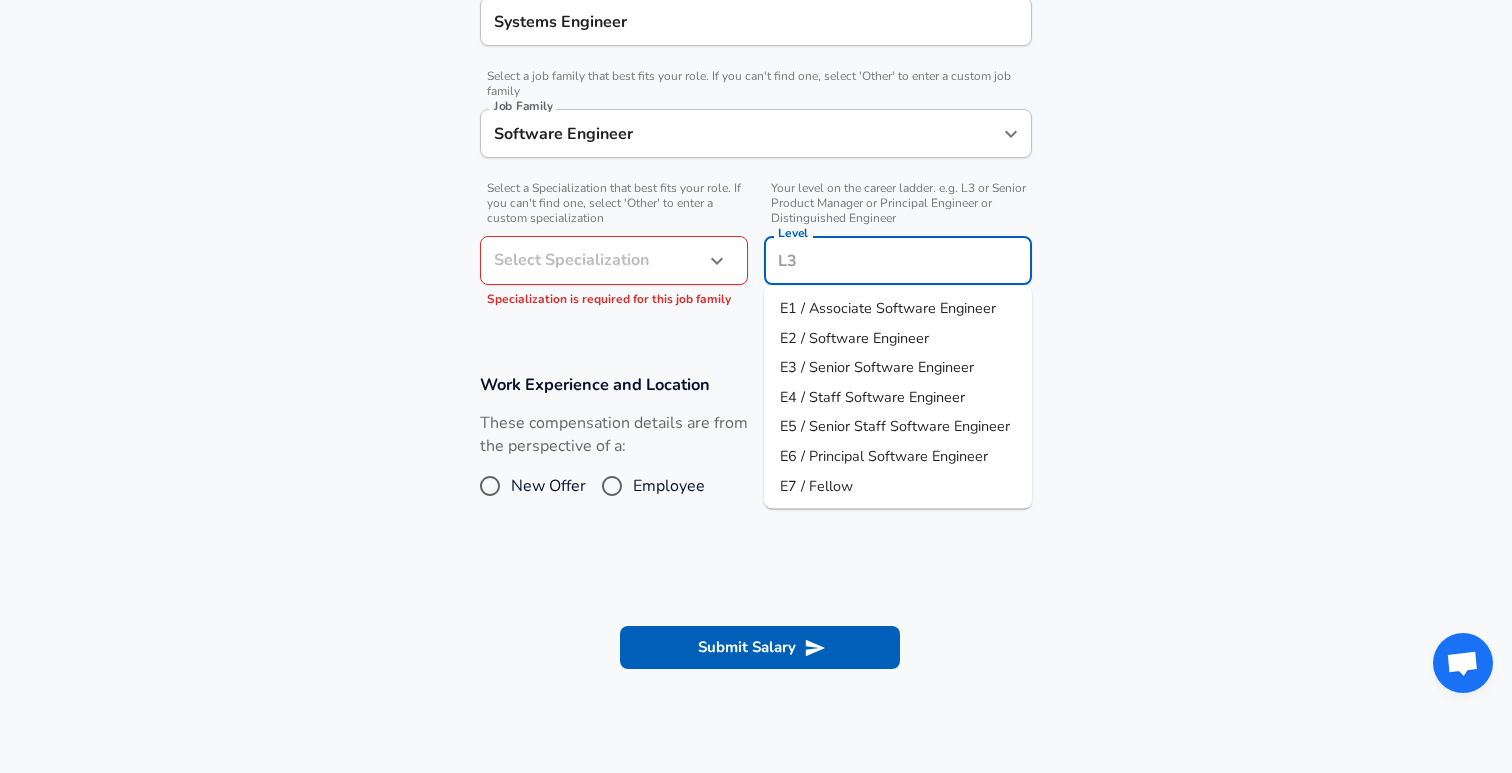 click on "E2 / Software Engineer" at bounding box center [854, 337] 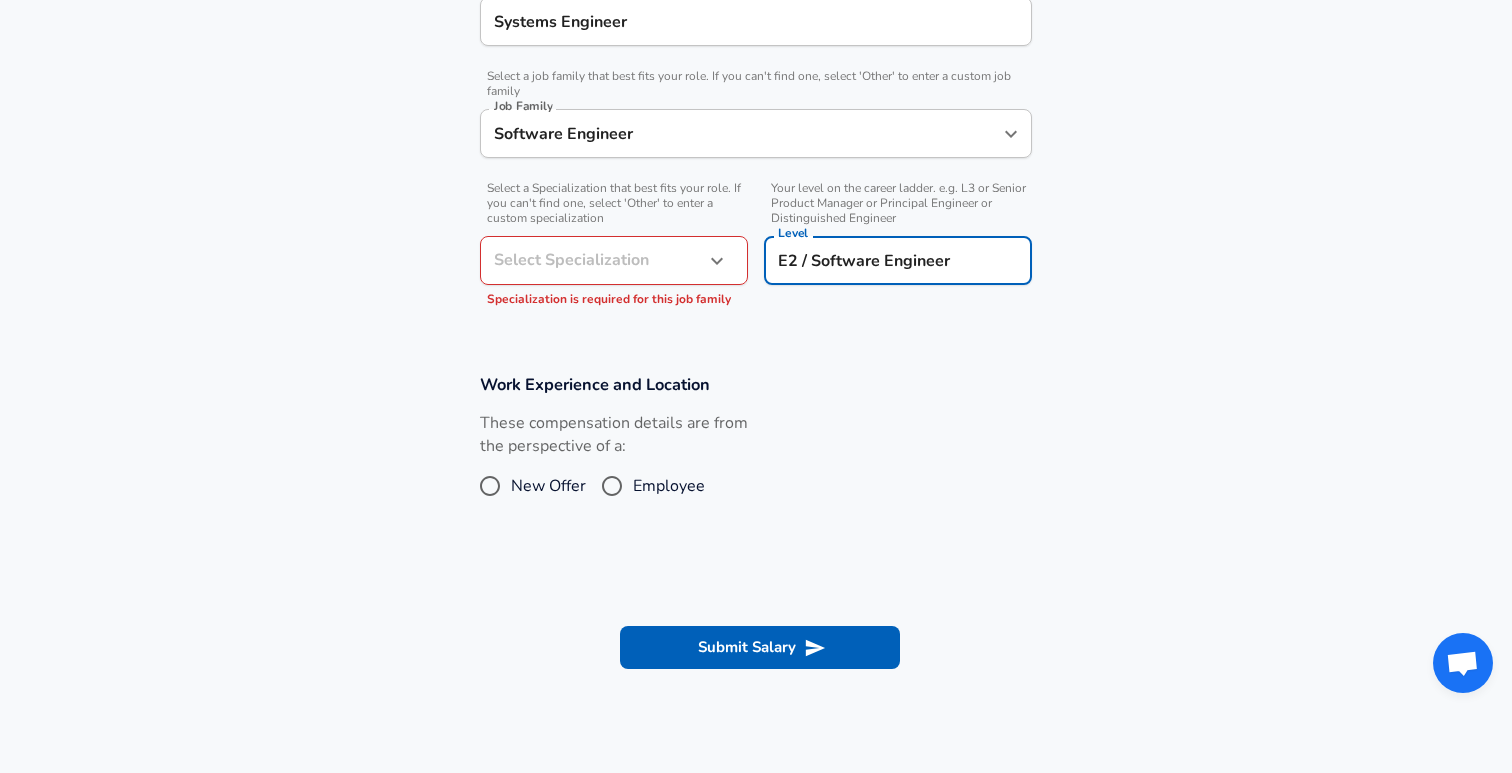 click on "Restart Add Your Salary Upload your offer letter   to verify your submission Enhance Privacy and Anonymity No Automatically hides specific fields until there are enough submissions to safely display the full details.   More Details Based on your submission and the data points that we have already collected, we will automatically hide and anonymize specific fields if there aren't enough data points to remain sufficiently anonymous. Company & Title Information   Enter the company you received your offer from Company Lockheed [PERSON_NAME] Company   Select the title that closest resembles your official title. This should be similar to the title that was present on your offer letter. Title Systems Engineer Title   Select a job family that best fits your role. If you can't find one, select 'Other' to enter a custom job family Job Family Software Engineer Job Family   Select a Specialization that best fits your role. If you can't find one, select 'Other' to enter a custom specialization Select Specialization ​   Level" at bounding box center (756, -172) 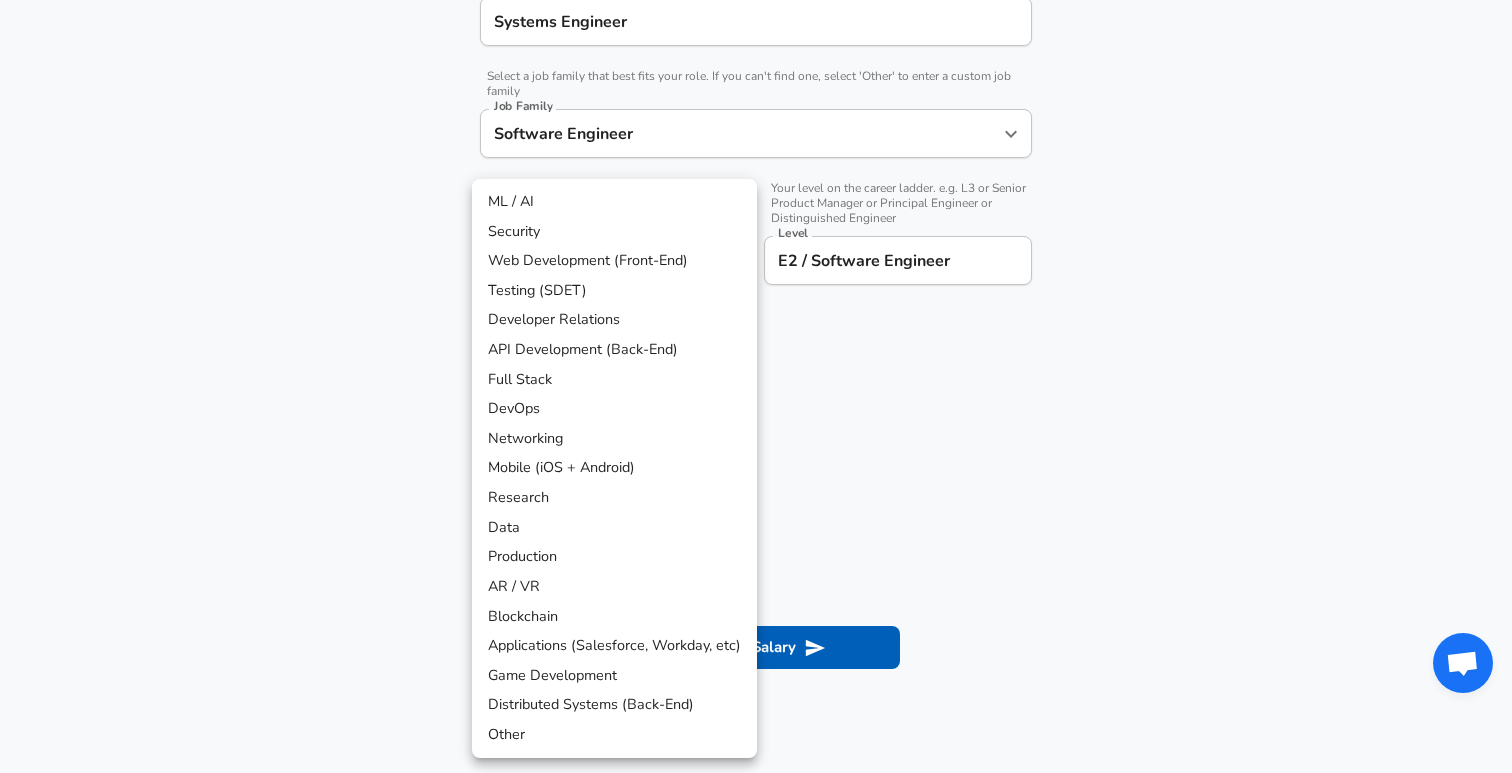 click at bounding box center [756, 386] 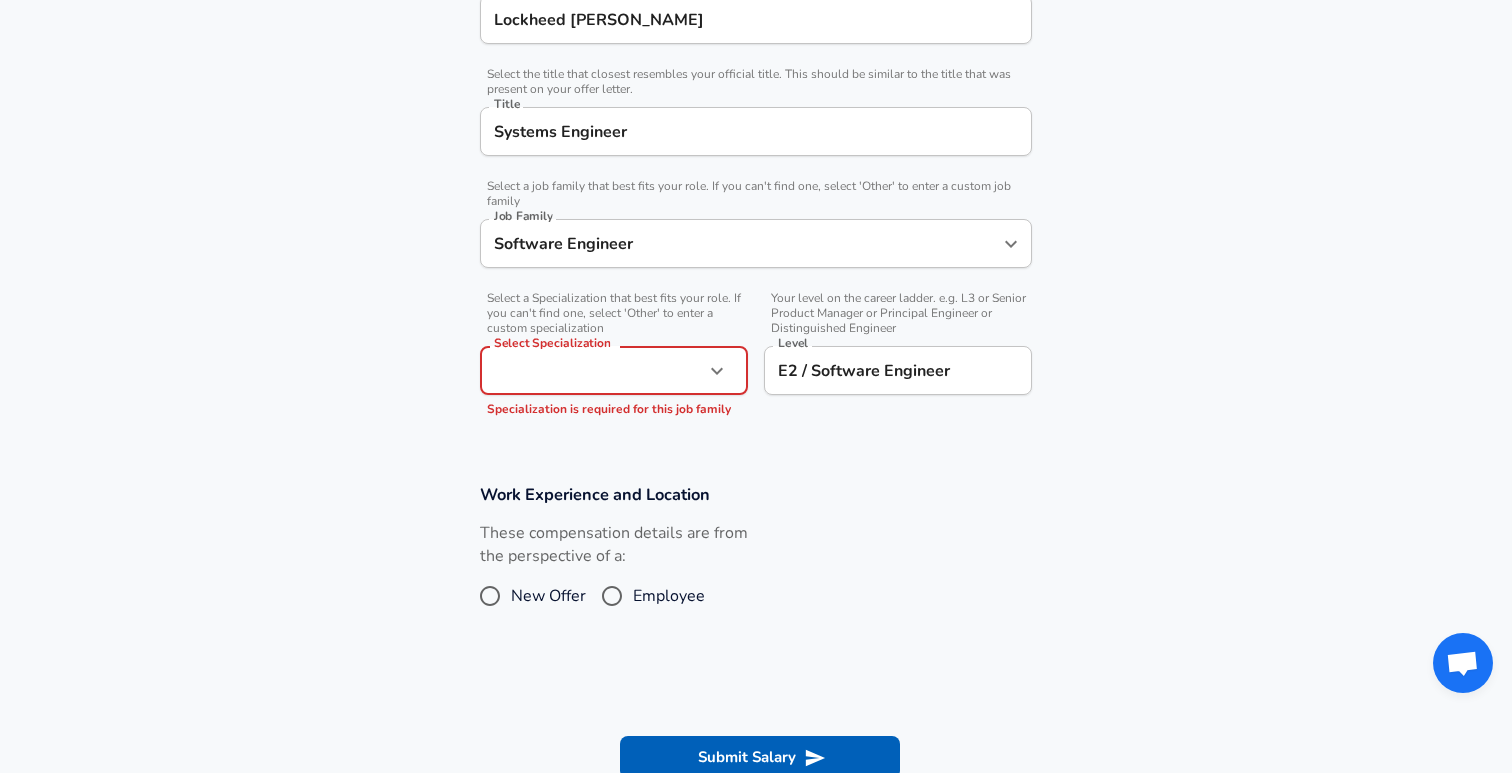 scroll, scrollTop: 380, scrollLeft: 0, axis: vertical 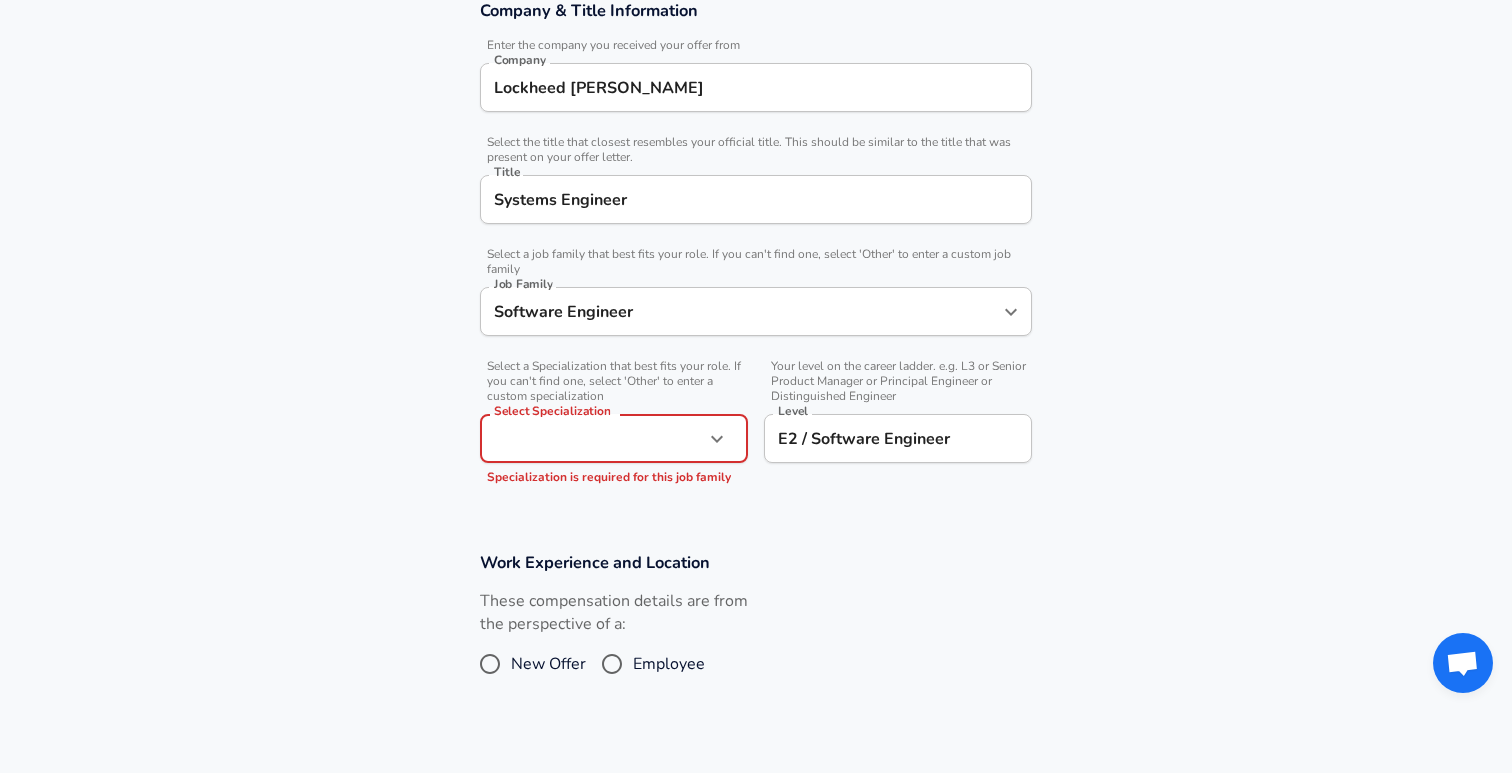 click on "Software Engineer Job Family" at bounding box center (756, 311) 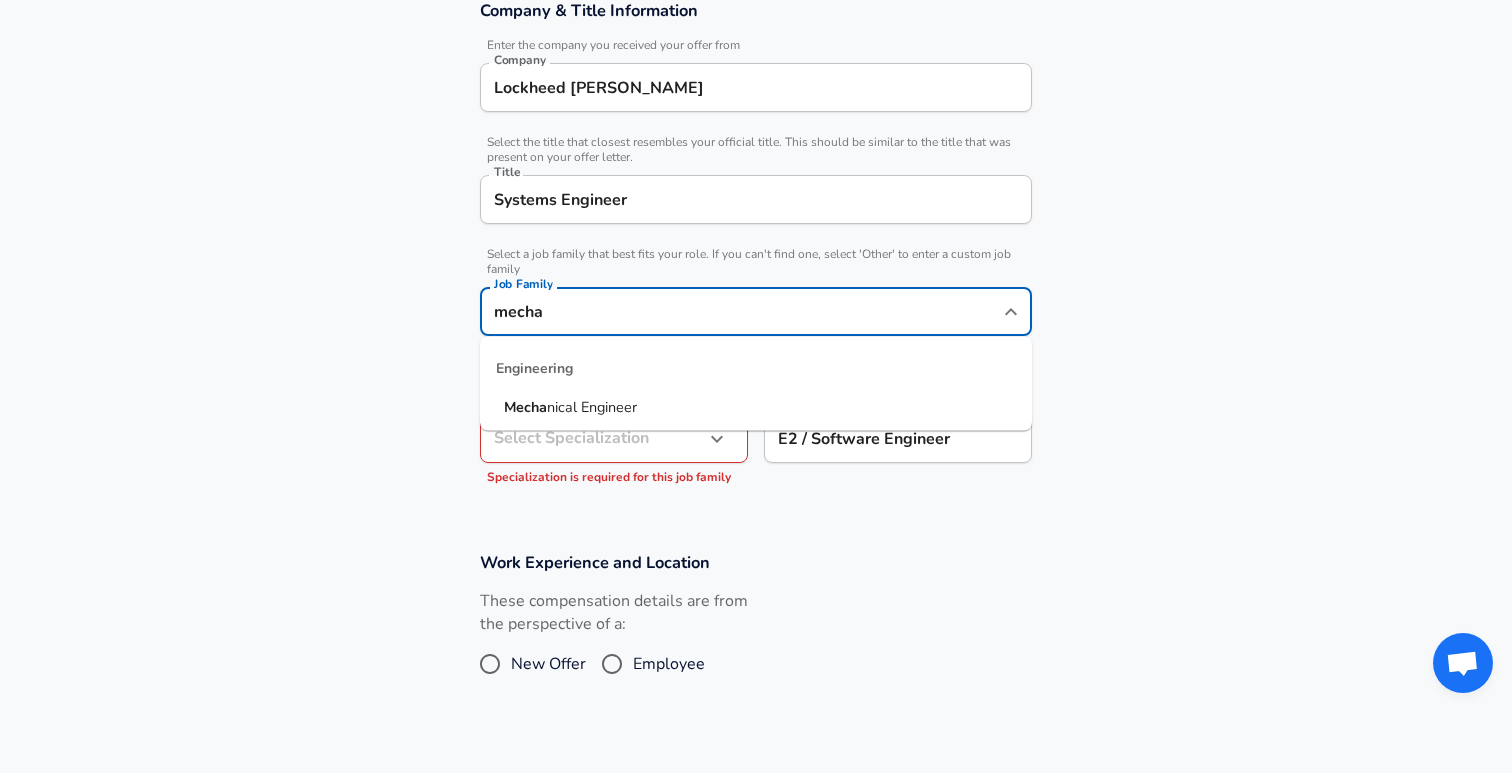 click on "nical Engineer" at bounding box center (592, 407) 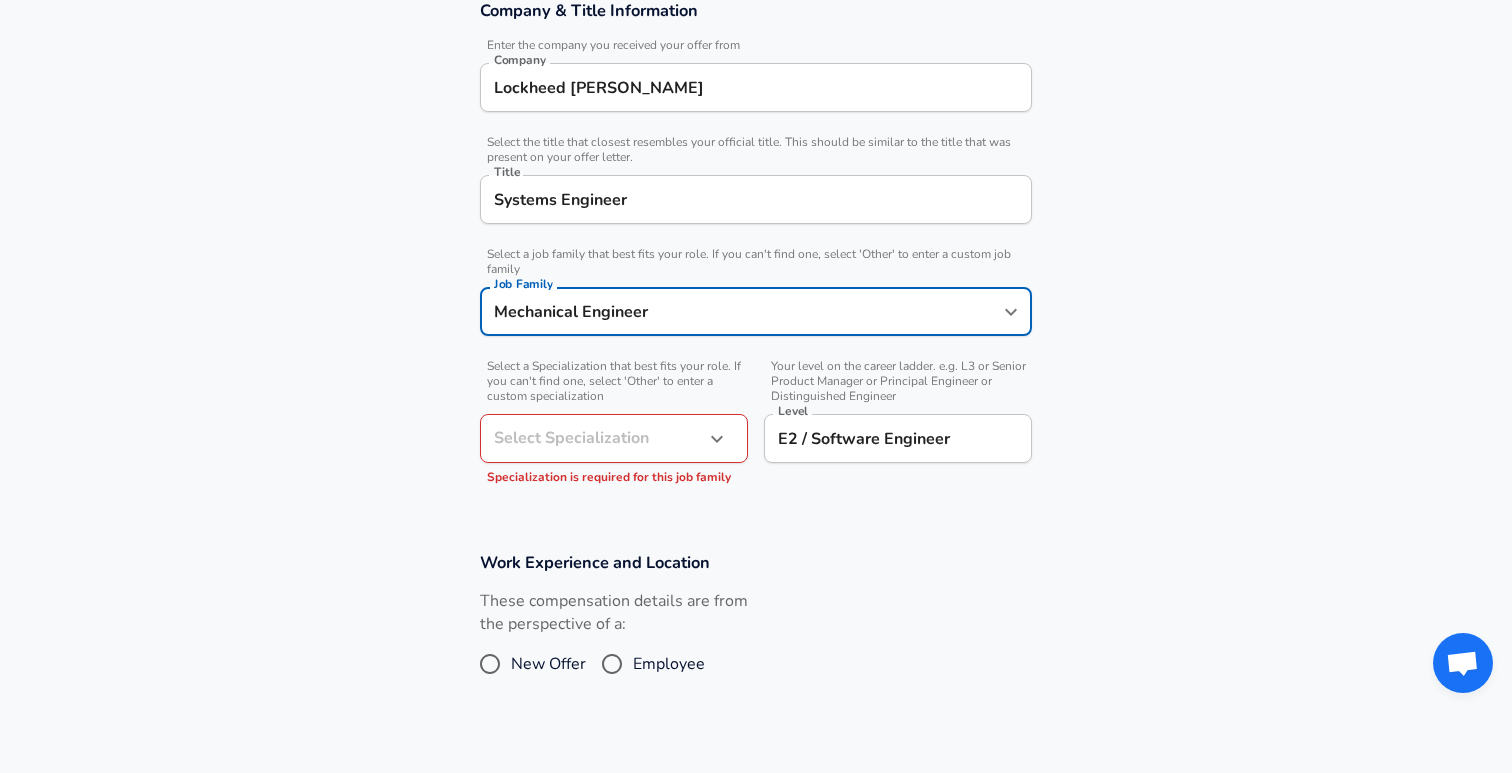 click on "Restart Add Your Salary Upload your offer letter   to verify your submission Enhance Privacy and Anonymity No Automatically hides specific fields until there are enough submissions to safely display the full details.   More Details Based on your submission and the data points that we have already collected, we will automatically hide and anonymize specific fields if there aren't enough data points to remain sufficiently anonymous. Company & Title Information   Enter the company you received your offer from Company Lockheed [PERSON_NAME] Company   Select the title that closest resembles your official title. This should be similar to the title that was present on your offer letter. Title Systems Engineer Title   Select a job family that best fits your role. If you can't find one, select 'Other' to enter a custom job family Job Family Mechanical Engineer Job Family   Select a Specialization that best fits your role. If you can't find one, select 'Other' to enter a custom specialization Select Specialization ​   Level" at bounding box center (756, 6) 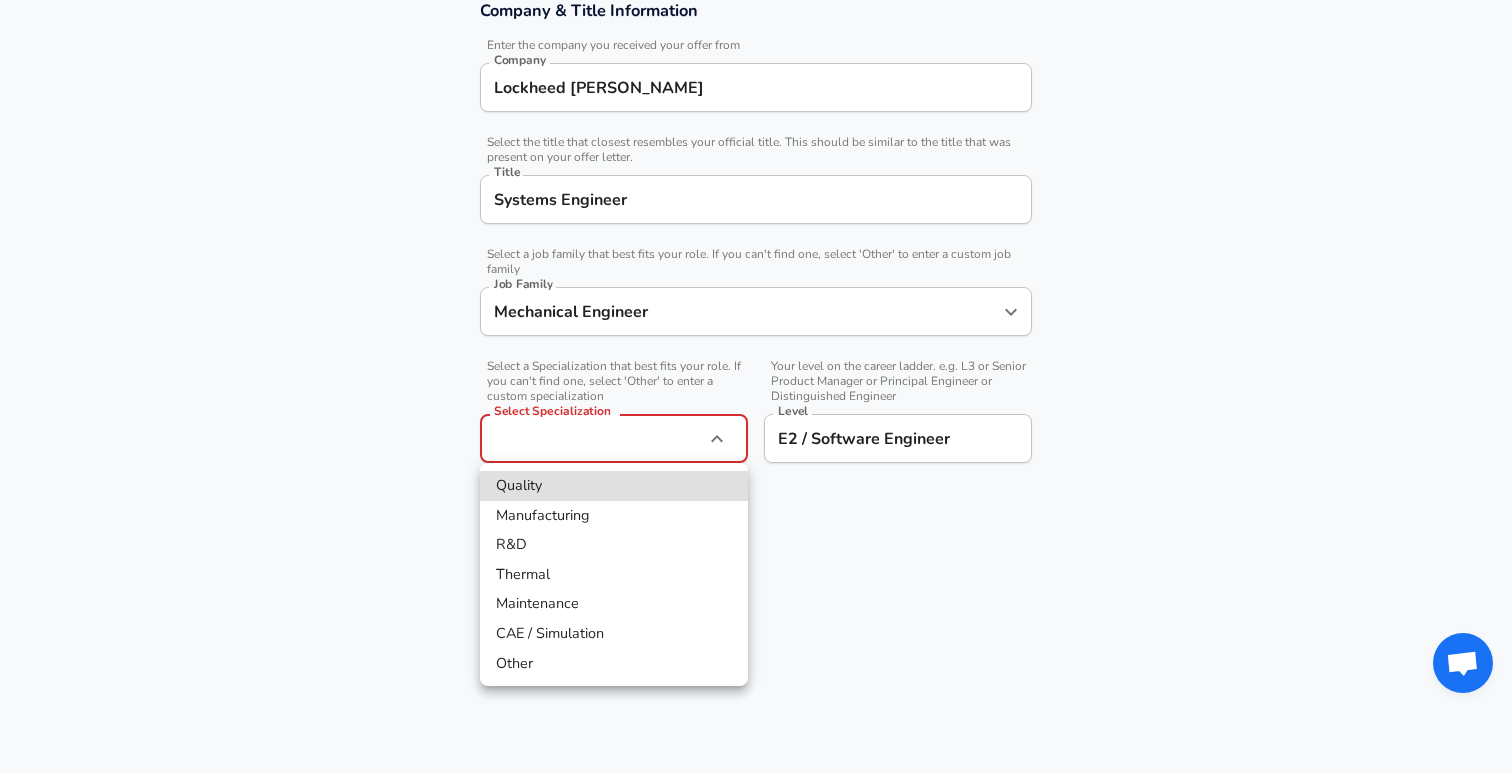 click at bounding box center [756, 386] 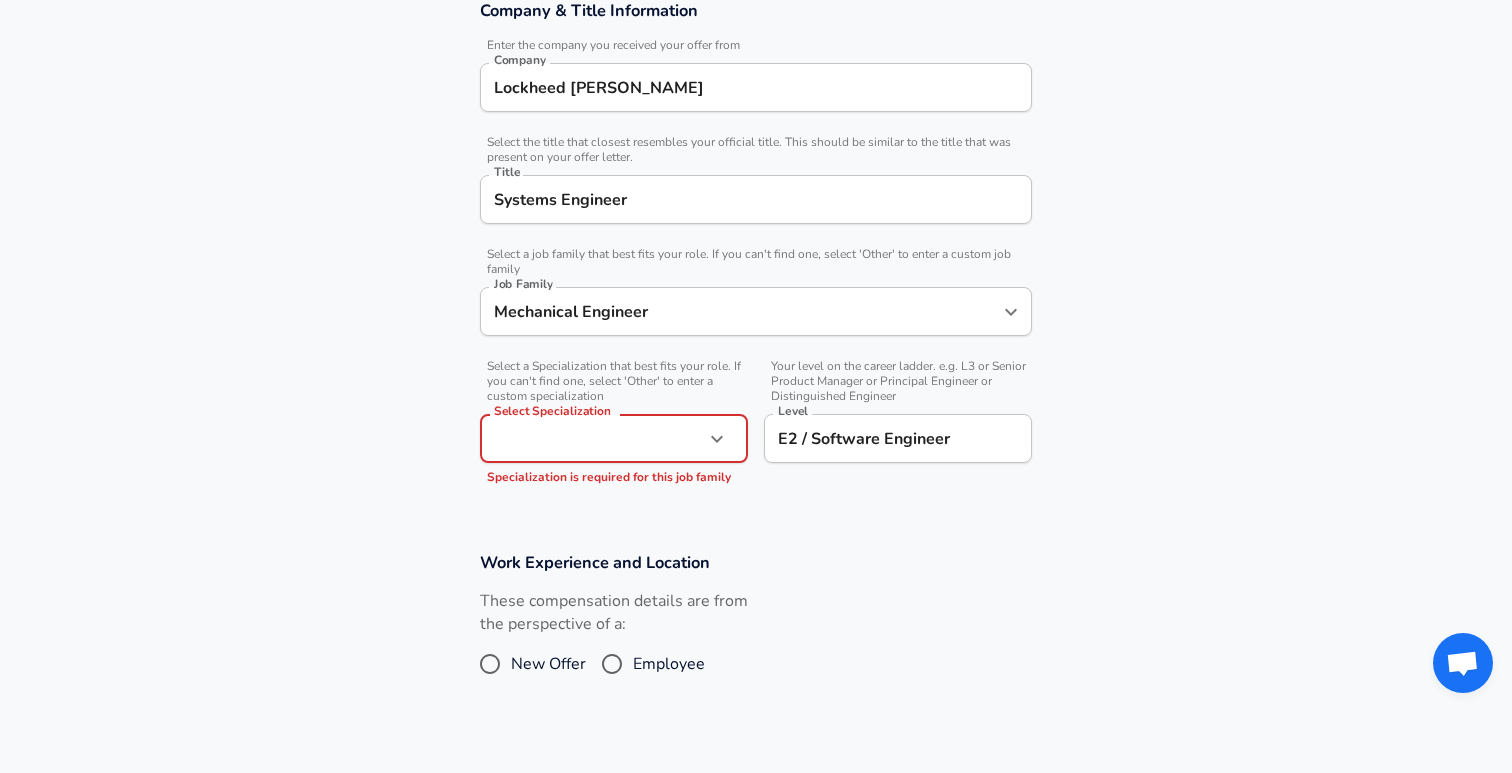 click on "Restart Add Your Salary Upload your offer letter   to verify your submission Enhance Privacy and Anonymity No Automatically hides specific fields until there are enough submissions to safely display the full details.   More Details Based on your submission and the data points that we have already collected, we will automatically hide and anonymize specific fields if there aren't enough data points to remain sufficiently anonymous. Company & Title Information   Enter the company you received your offer from Company Lockheed [PERSON_NAME] Company   Select the title that closest resembles your official title. This should be similar to the title that was present on your offer letter. Title Systems Engineer Title   Select a job family that best fits your role. If you can't find one, select 'Other' to enter a custom job family Job Family Mechanical Engineer Job Family   Select a Specialization that best fits your role. If you can't find one, select 'Other' to enter a custom specialization Select Specialization ​   Level" at bounding box center (756, 6) 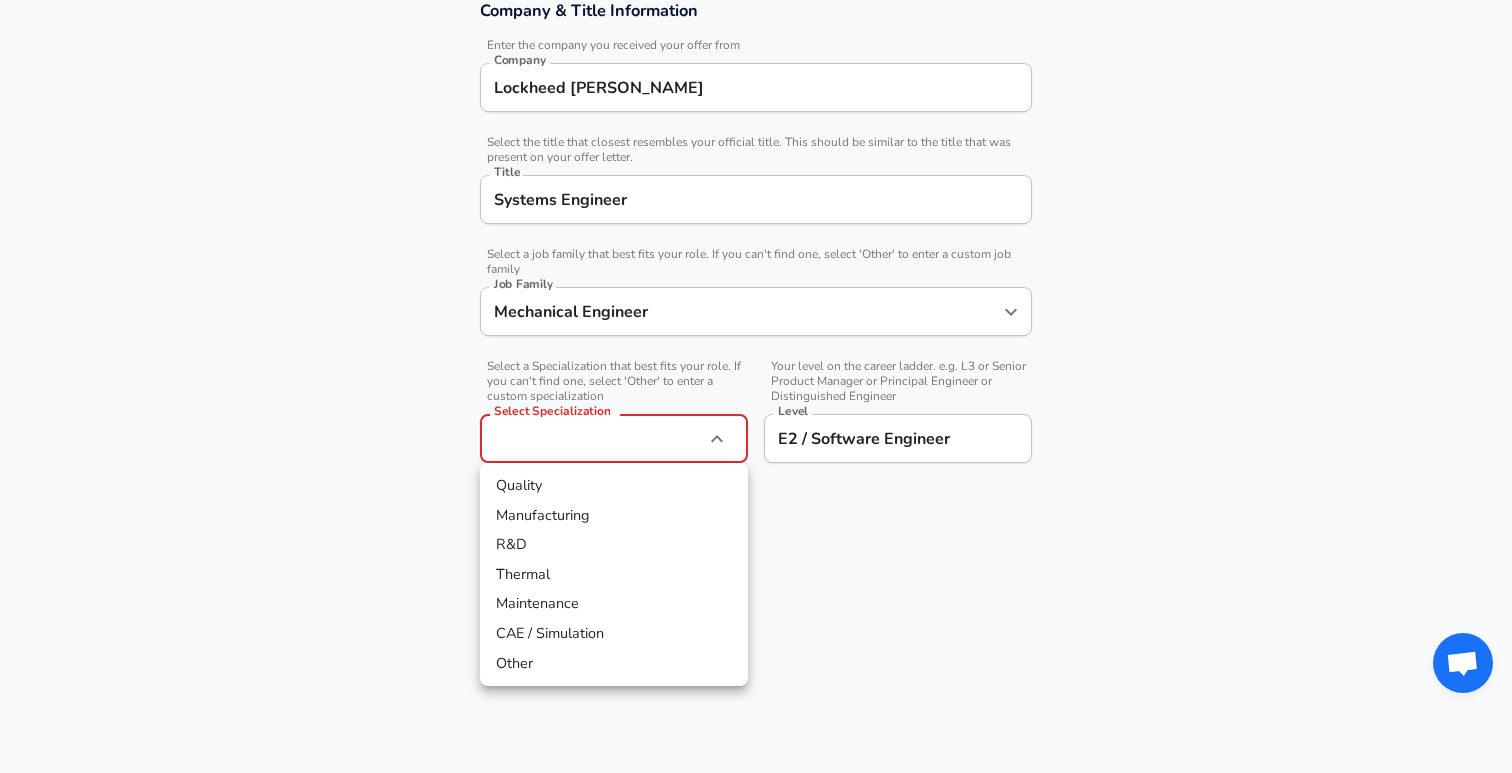 click at bounding box center (756, 386) 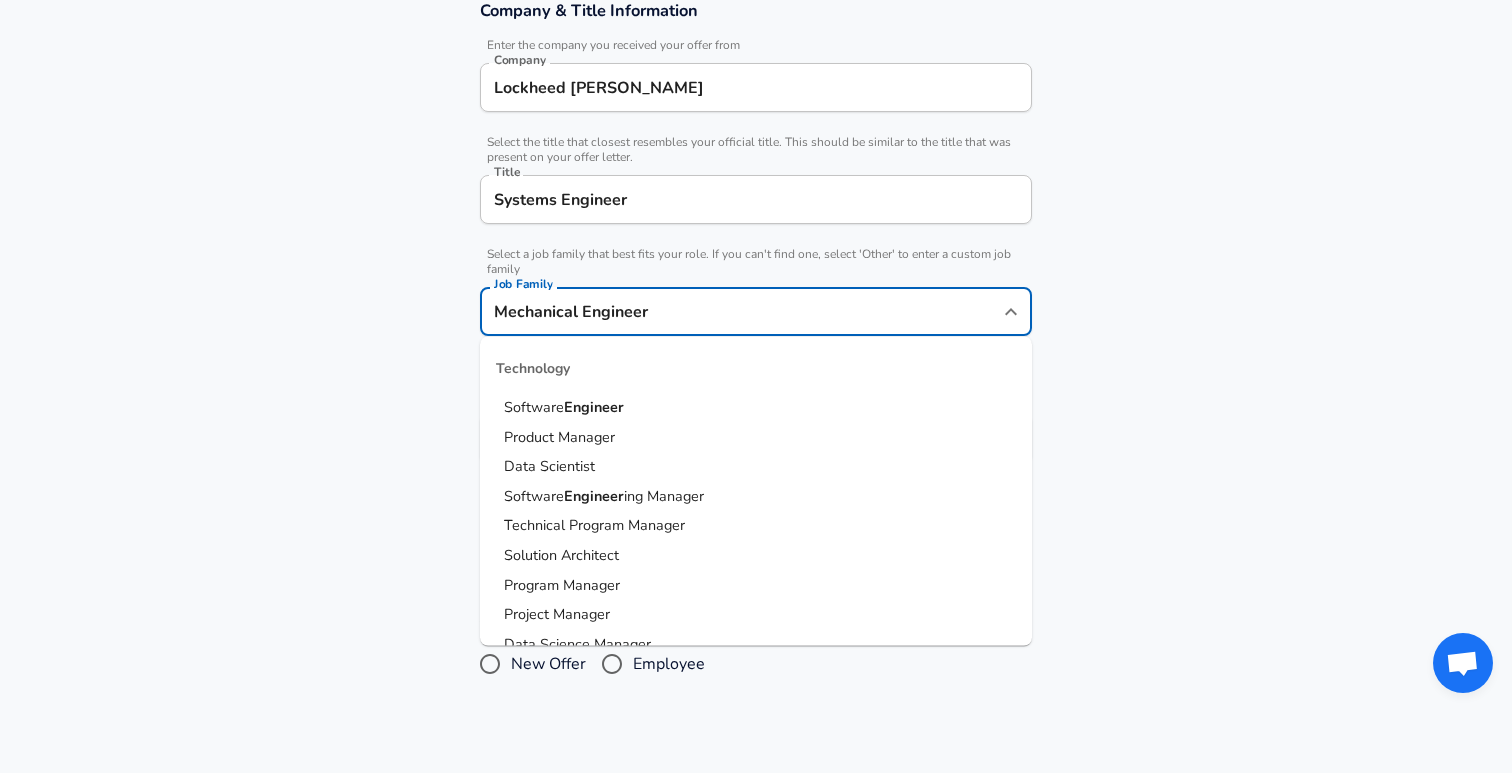 click on "Mechanical Engineer" at bounding box center (741, 311) 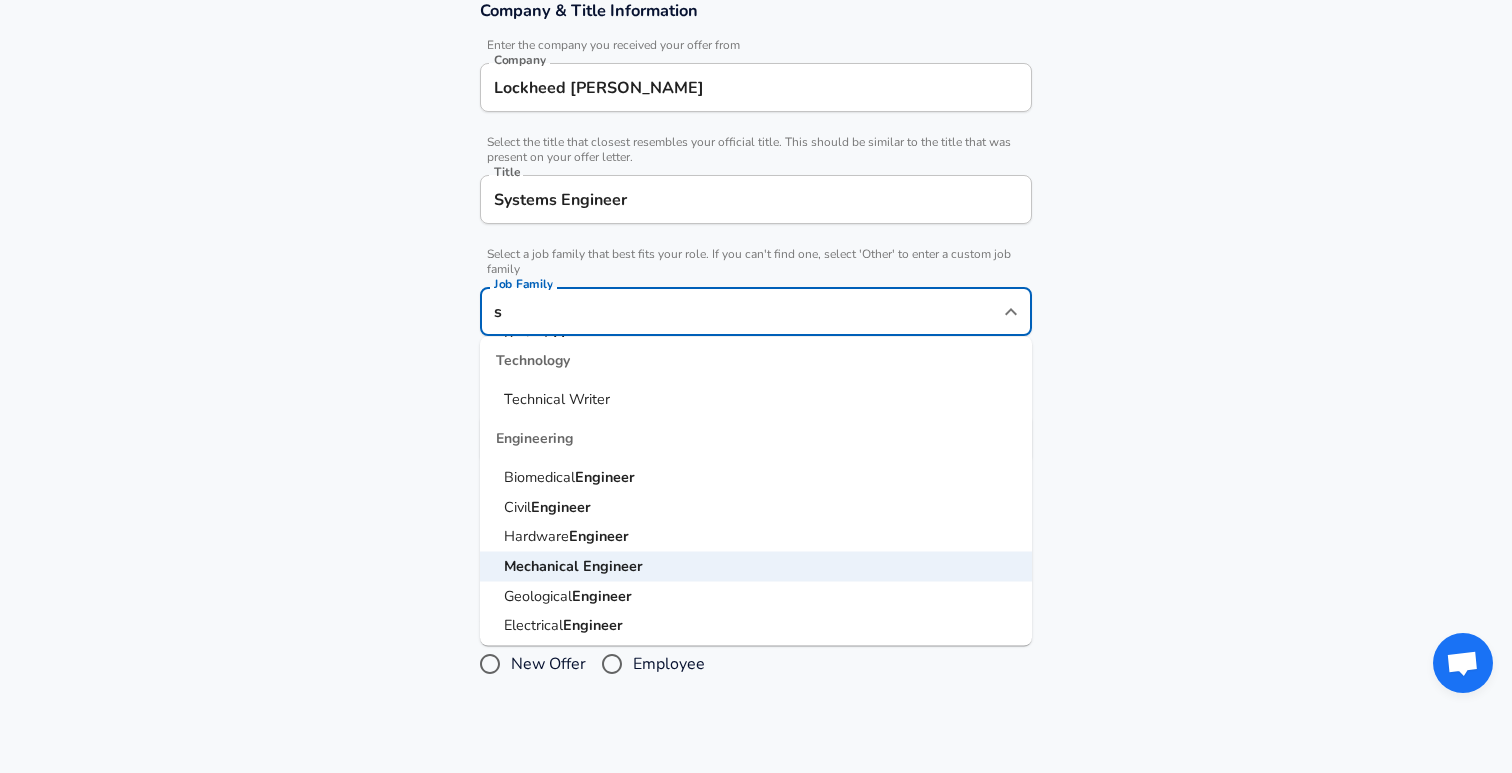 scroll, scrollTop: 0, scrollLeft: 0, axis: both 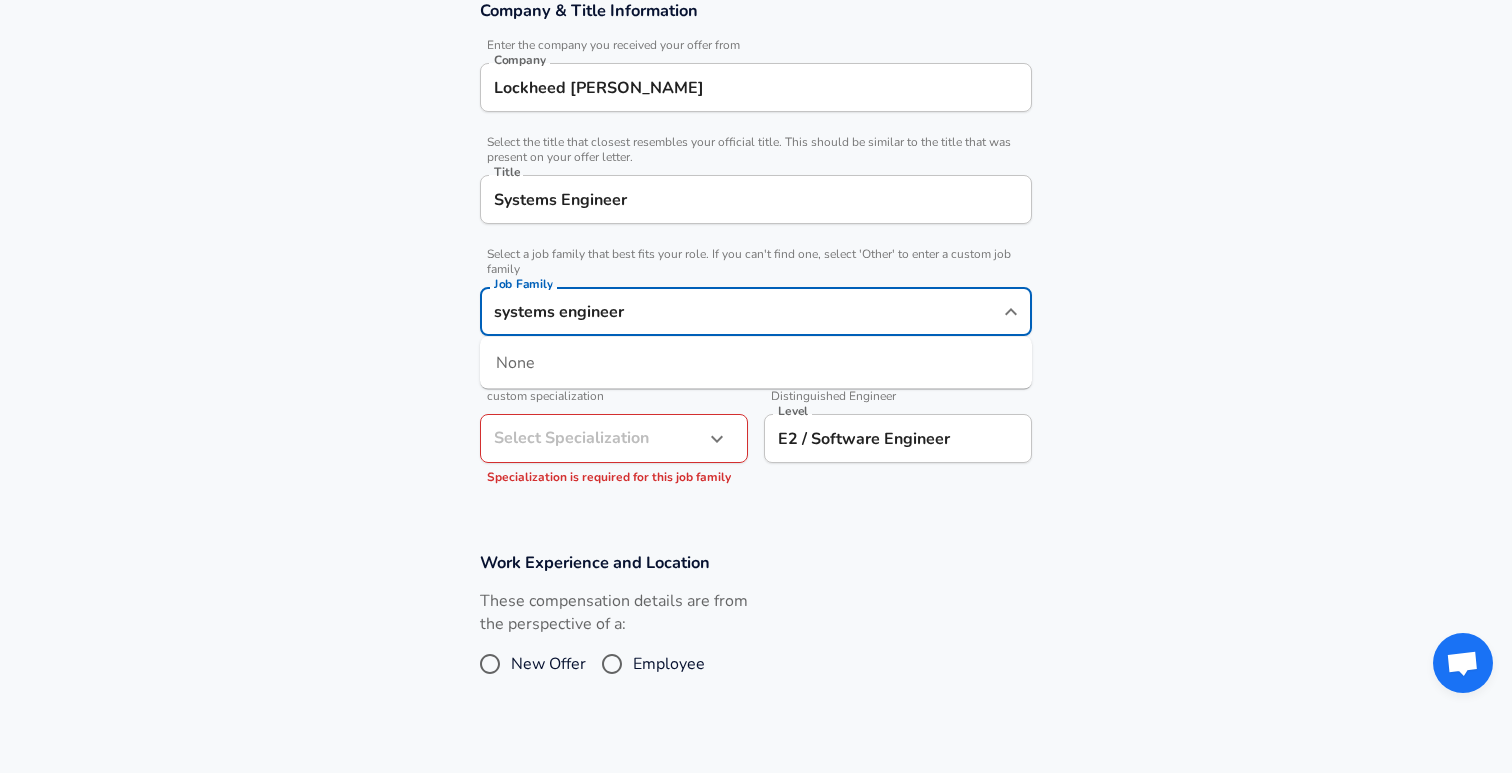 click on "systems engineer" at bounding box center [741, 311] 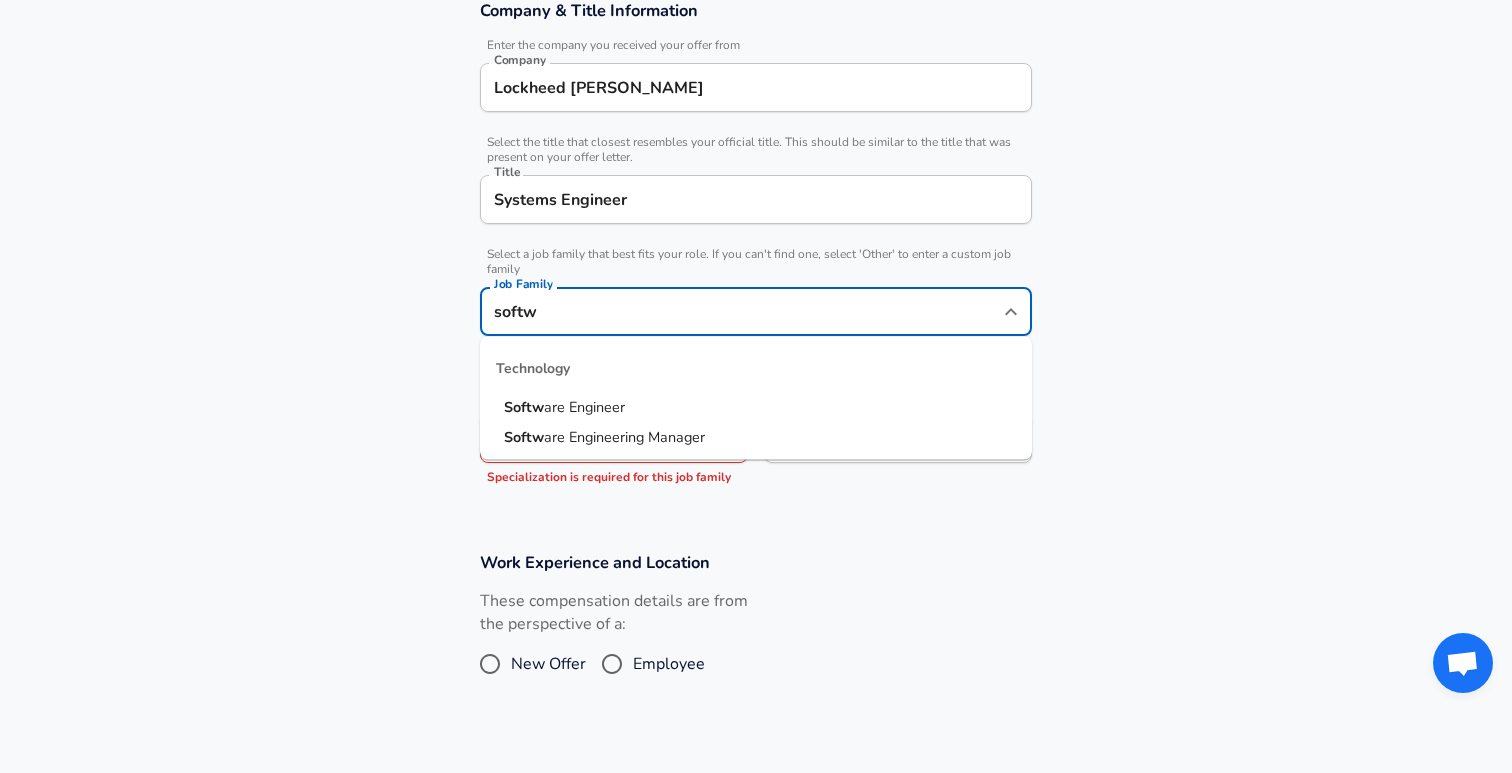 click on "Softw are Engineer" at bounding box center [564, 408] 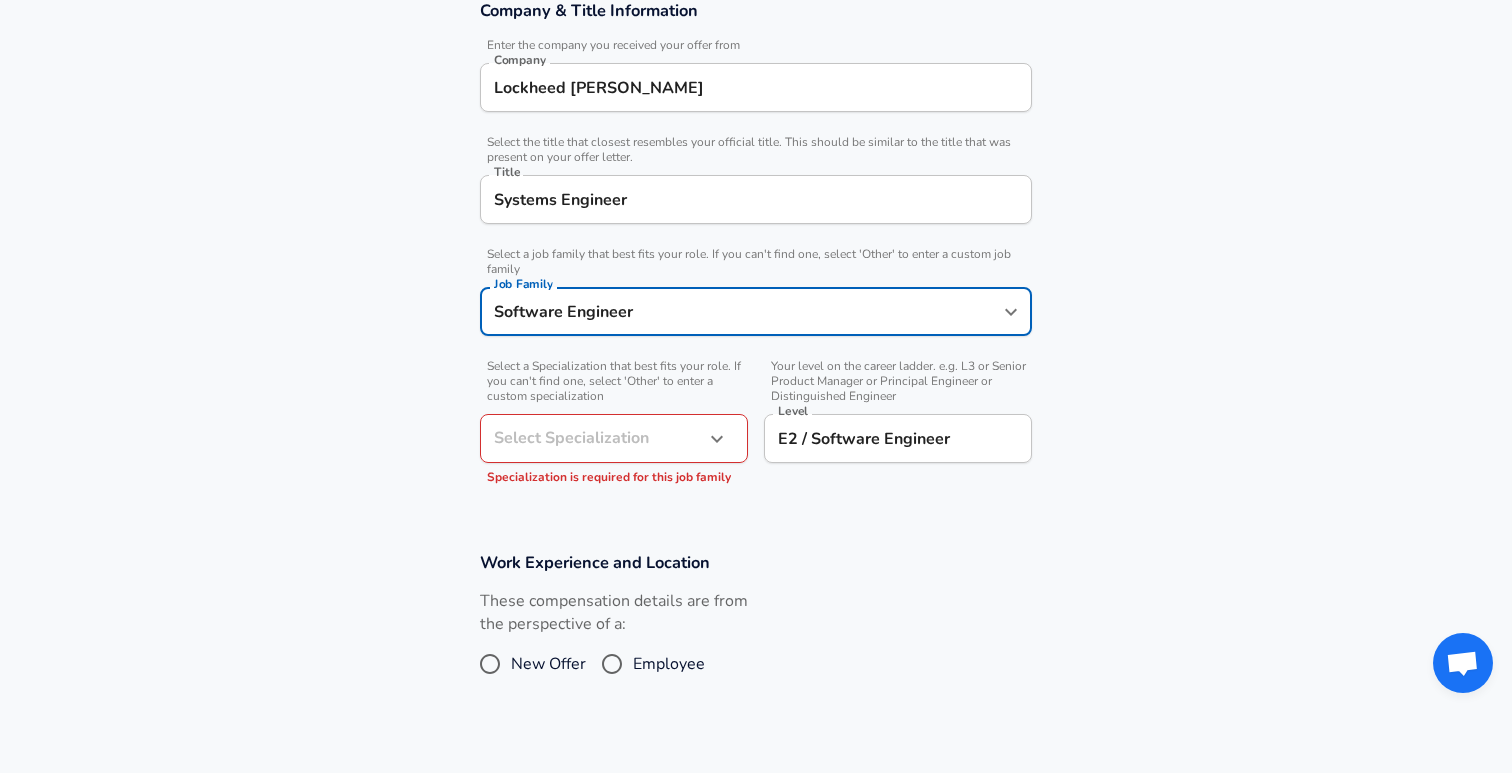 type on "Software Engineer" 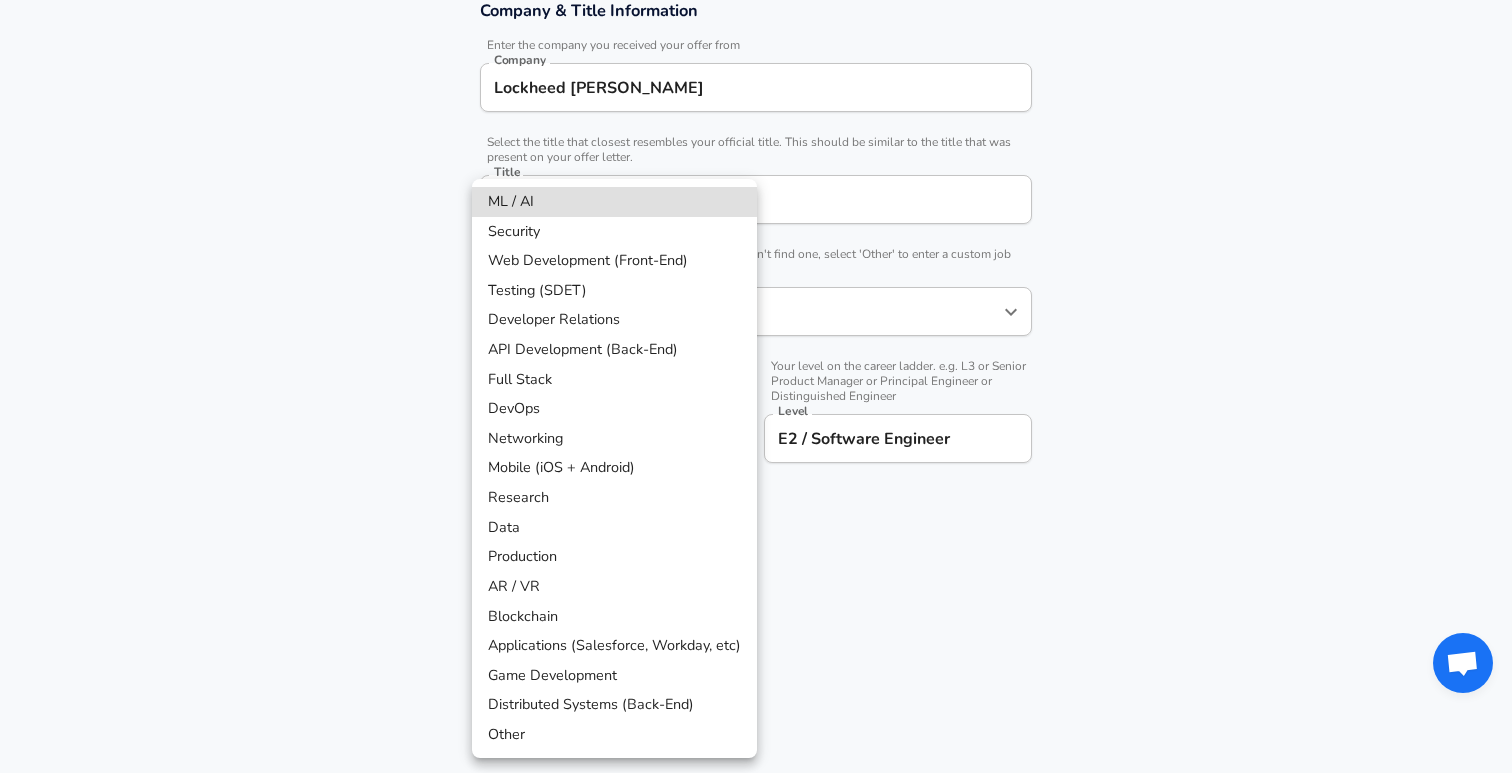 click on "Production" at bounding box center [614, 557] 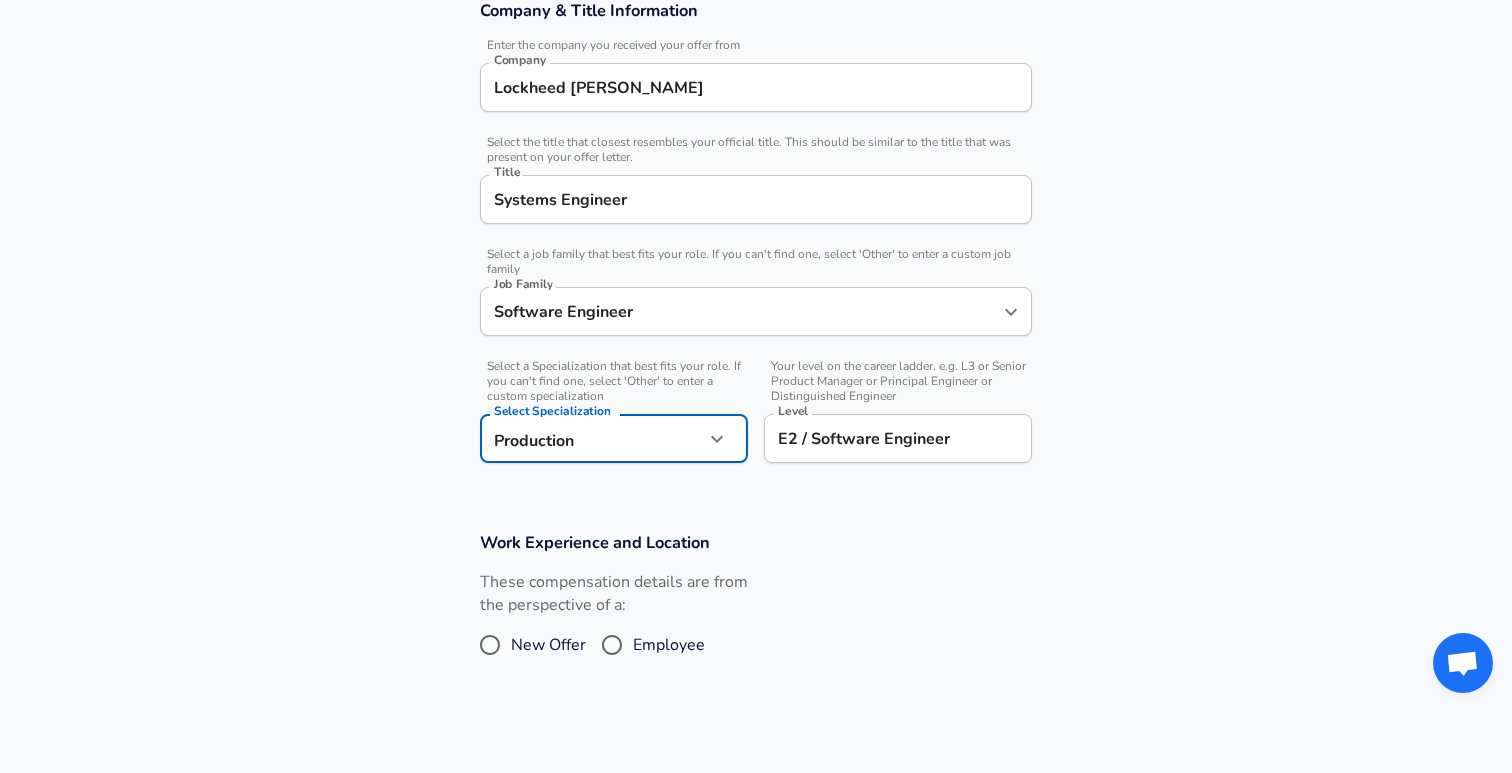 click on "Restart Add Your Salary Upload your offer letter   to verify your submission Enhance Privacy and Anonymity No Automatically hides specific fields until there are enough submissions to safely display the full details.   More Details Based on your submission and the data points that we have already collected, we will automatically hide and anonymize specific fields if there aren't enough data points to remain sufficiently anonymous. Company & Title Information   Enter the company you received your offer from Company Lockheed [PERSON_NAME] Company   Select the title that closest resembles your official title. This should be similar to the title that was present on your offer letter. Title Systems Engineer Title   Select a job family that best fits your role. If you can't find one, select 'Other' to enter a custom job family Job Family Software Engineer Job Family   Select a Specialization that best fits your role. If you can't find one, select 'Other' to enter a custom specialization Select Specialization Production" at bounding box center (756, 6) 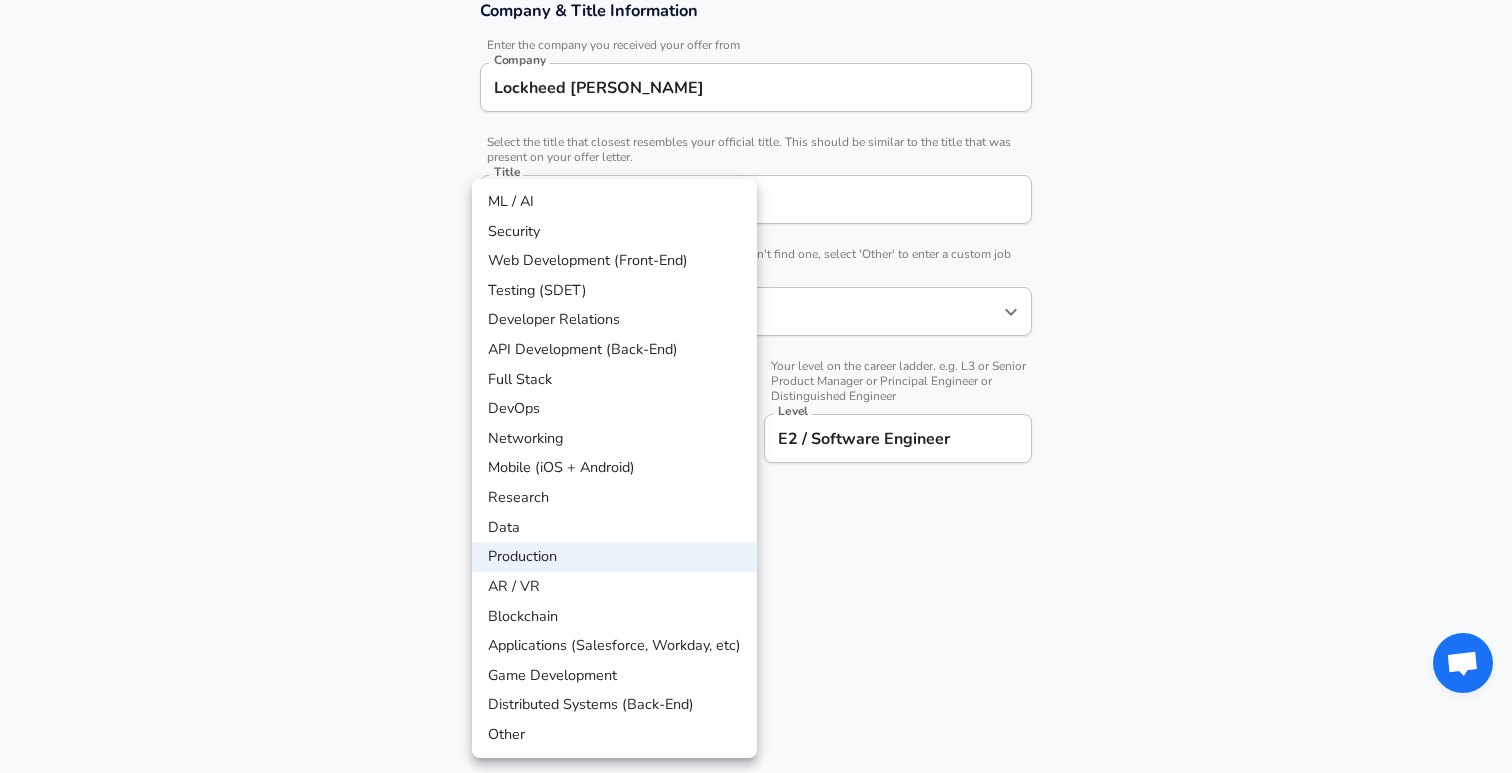 click on "Full Stack" at bounding box center (614, 380) 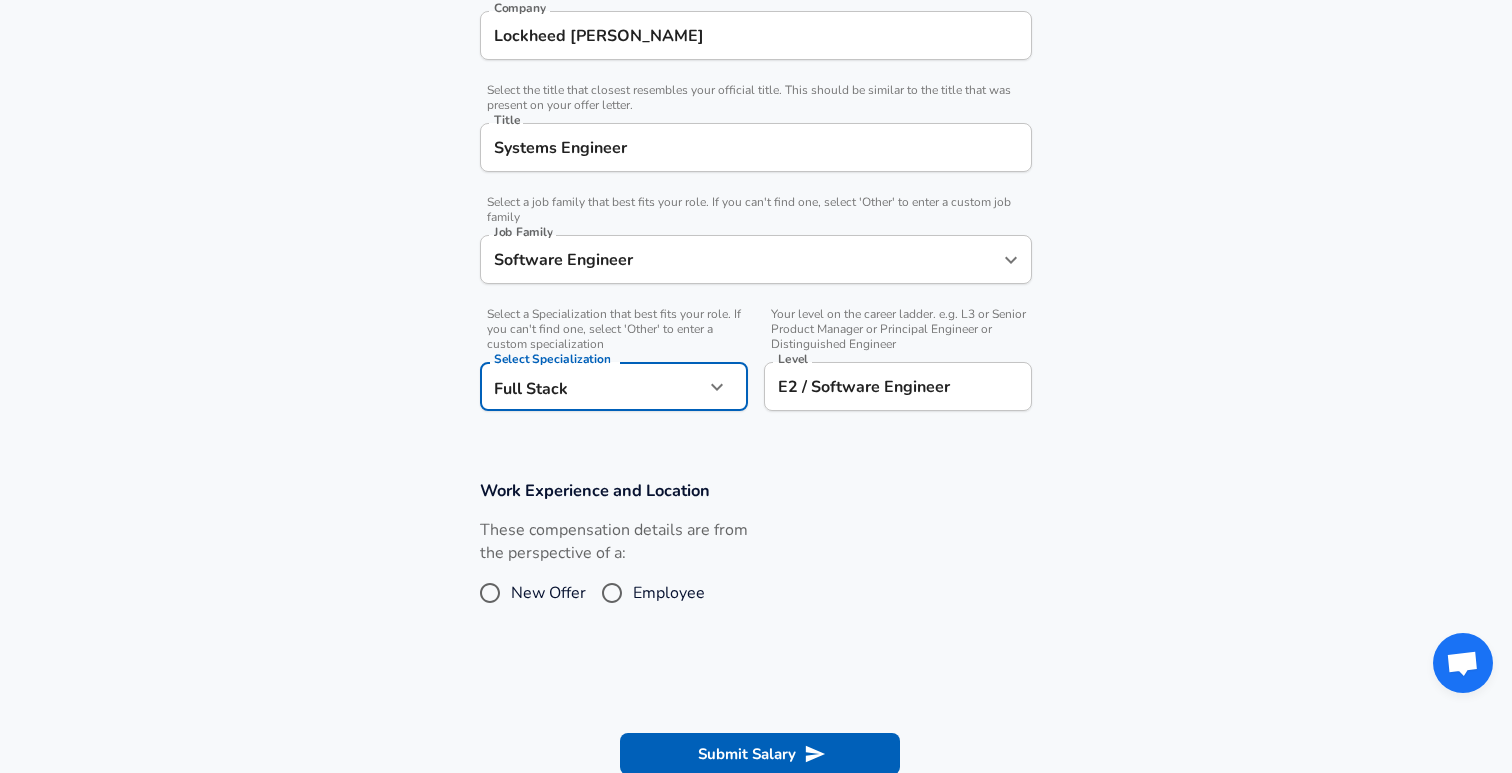 scroll, scrollTop: 485, scrollLeft: 0, axis: vertical 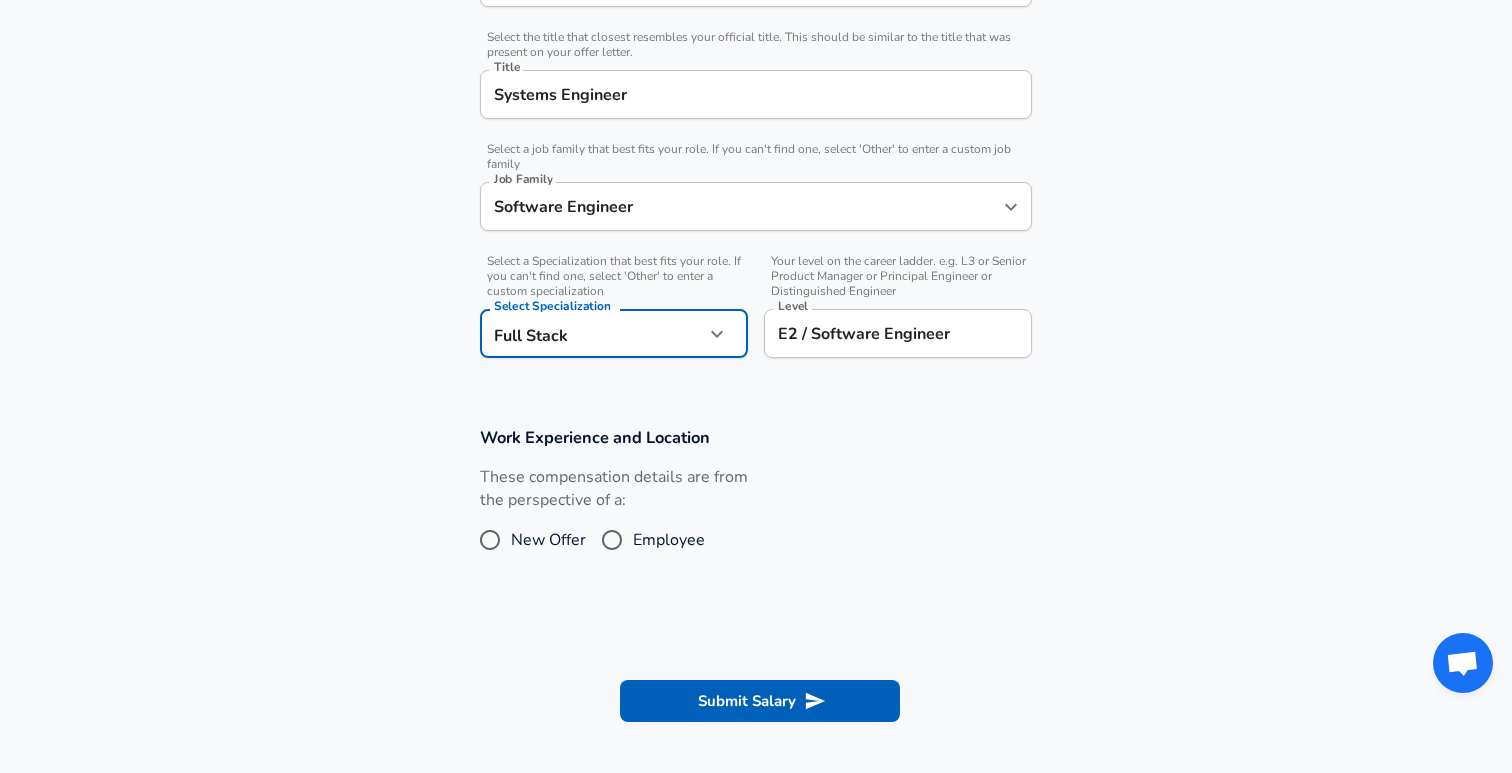click on "Employee" at bounding box center [612, 540] 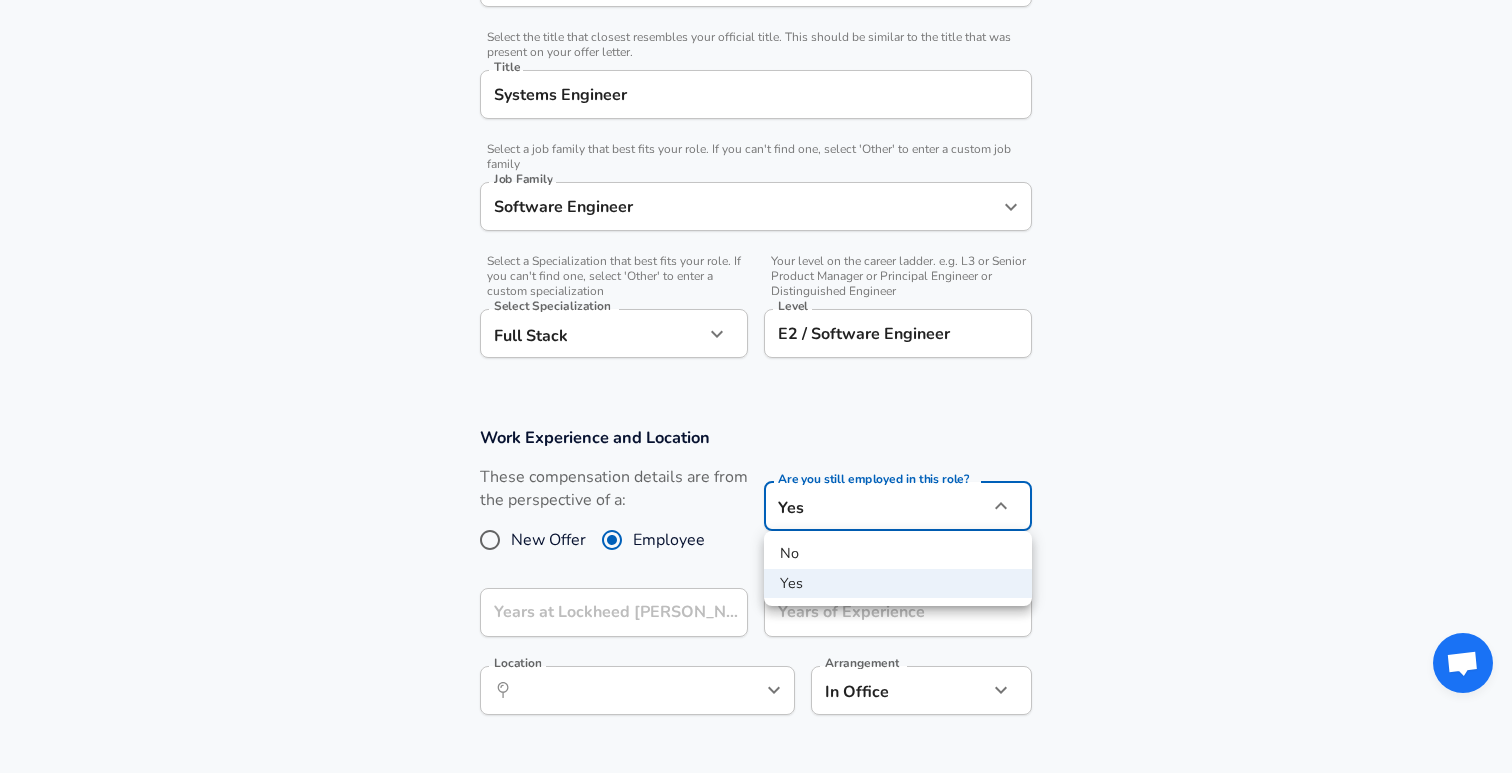 click on "Restart Add Your Salary Upload your offer letter   to verify your submission Enhance Privacy and Anonymity No Automatically hides specific fields until there are enough submissions to safely display the full details.   More Details Based on your submission and the data points that we have already collected, we will automatically hide and anonymize specific fields if there aren't enough data points to remain sufficiently anonymous. Company & Title Information   Enter the company you received your offer from Company Lockheed [PERSON_NAME] Company   Select the title that closest resembles your official title. This should be similar to the title that was present on your offer letter. Title Systems Engineer Title   Select a job family that best fits your role. If you can't find one, select 'Other' to enter a custom job family Job Family Software Engineer Job Family   Select a Specialization that best fits your role. If you can't find one, select 'Other' to enter a custom specialization Select Specialization Full Stack" at bounding box center (756, -99) 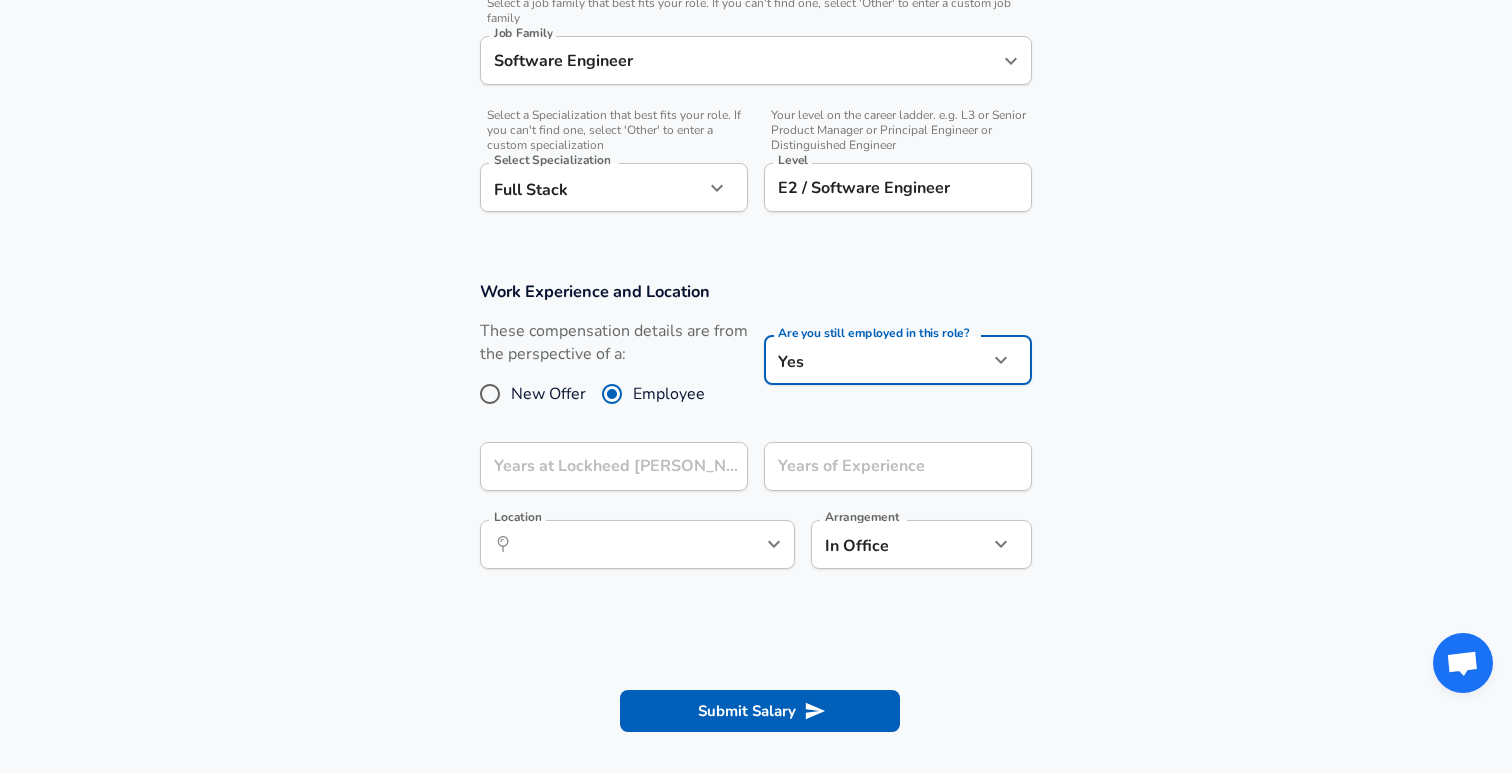 scroll, scrollTop: 644, scrollLeft: 0, axis: vertical 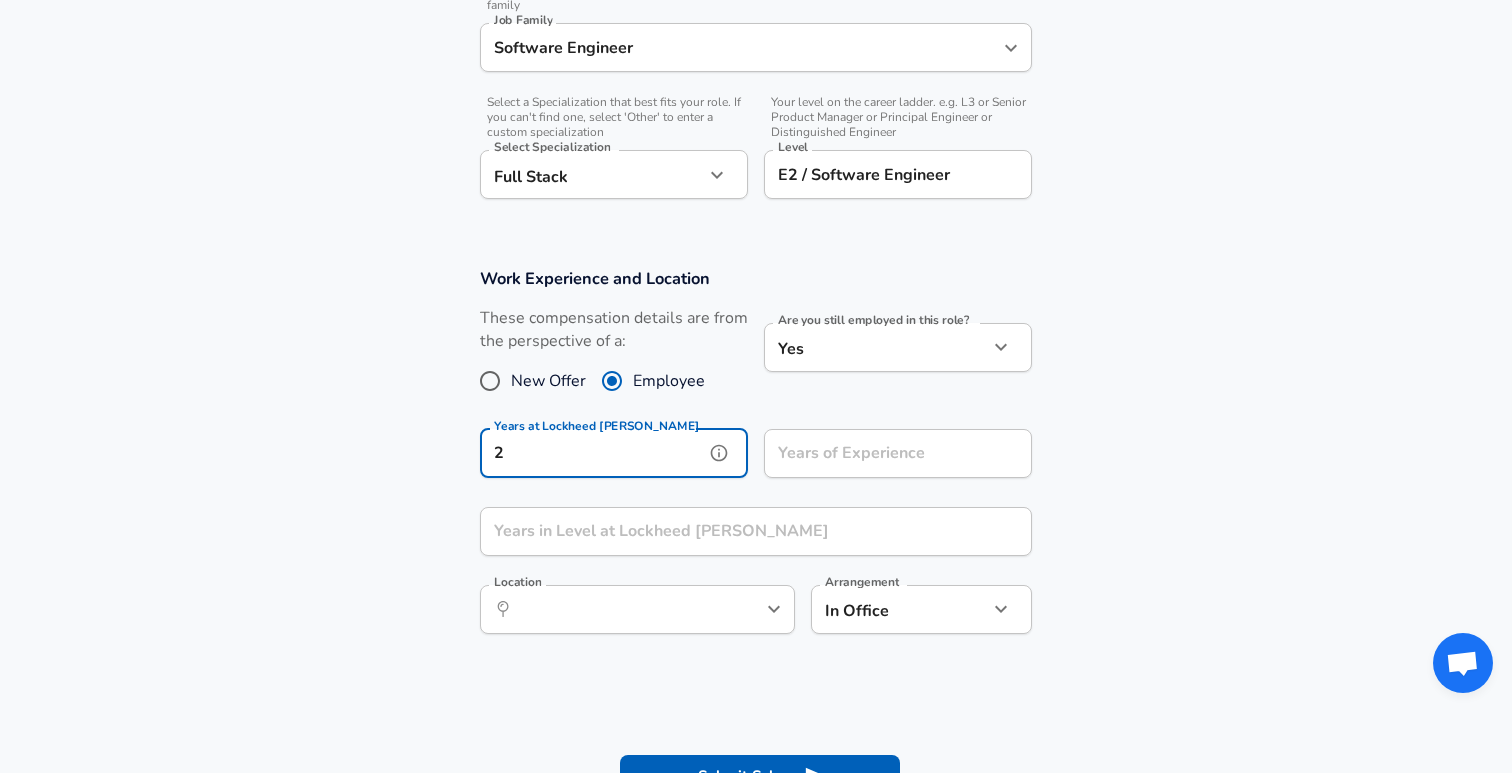 type on "2" 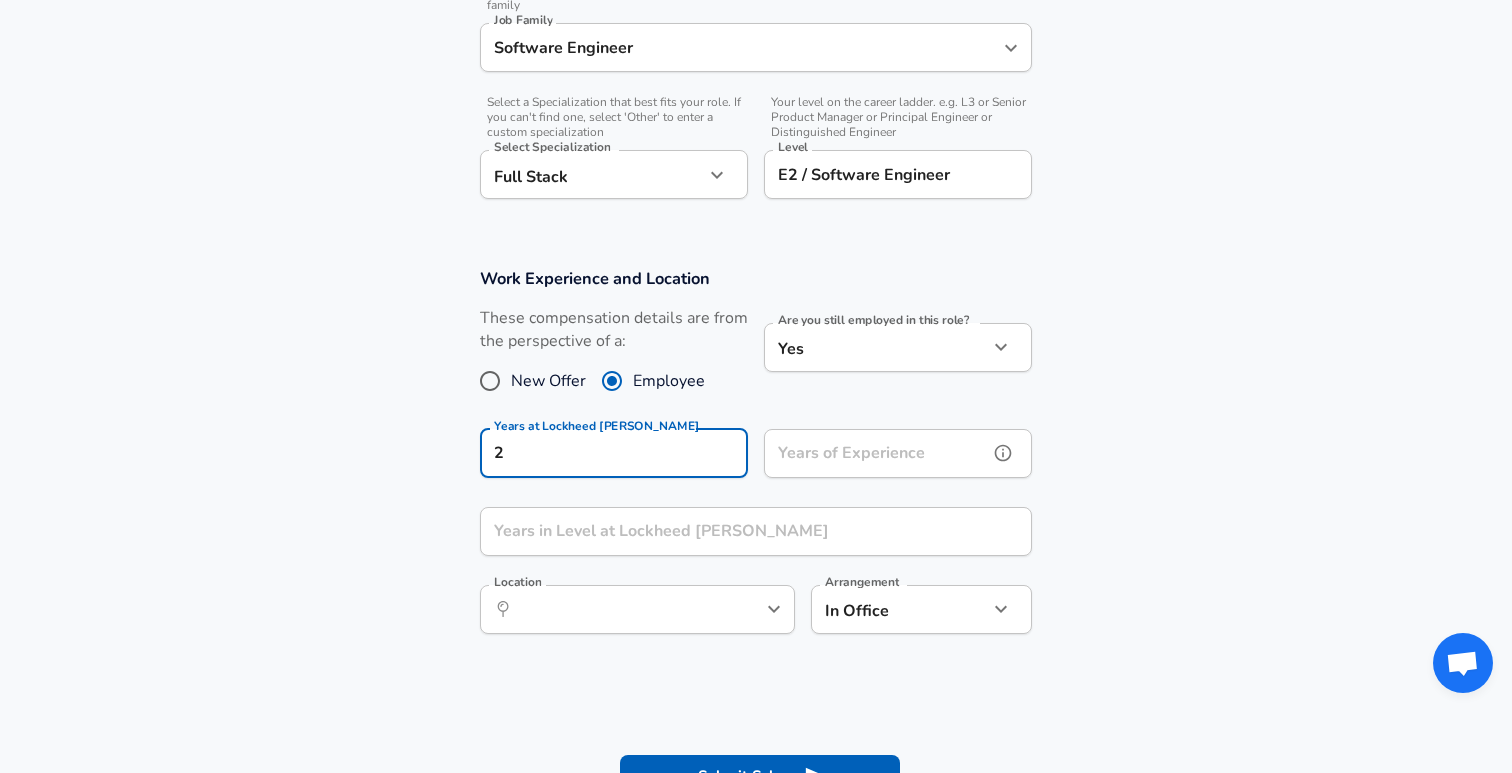 click on "Years of Experience" at bounding box center [876, 453] 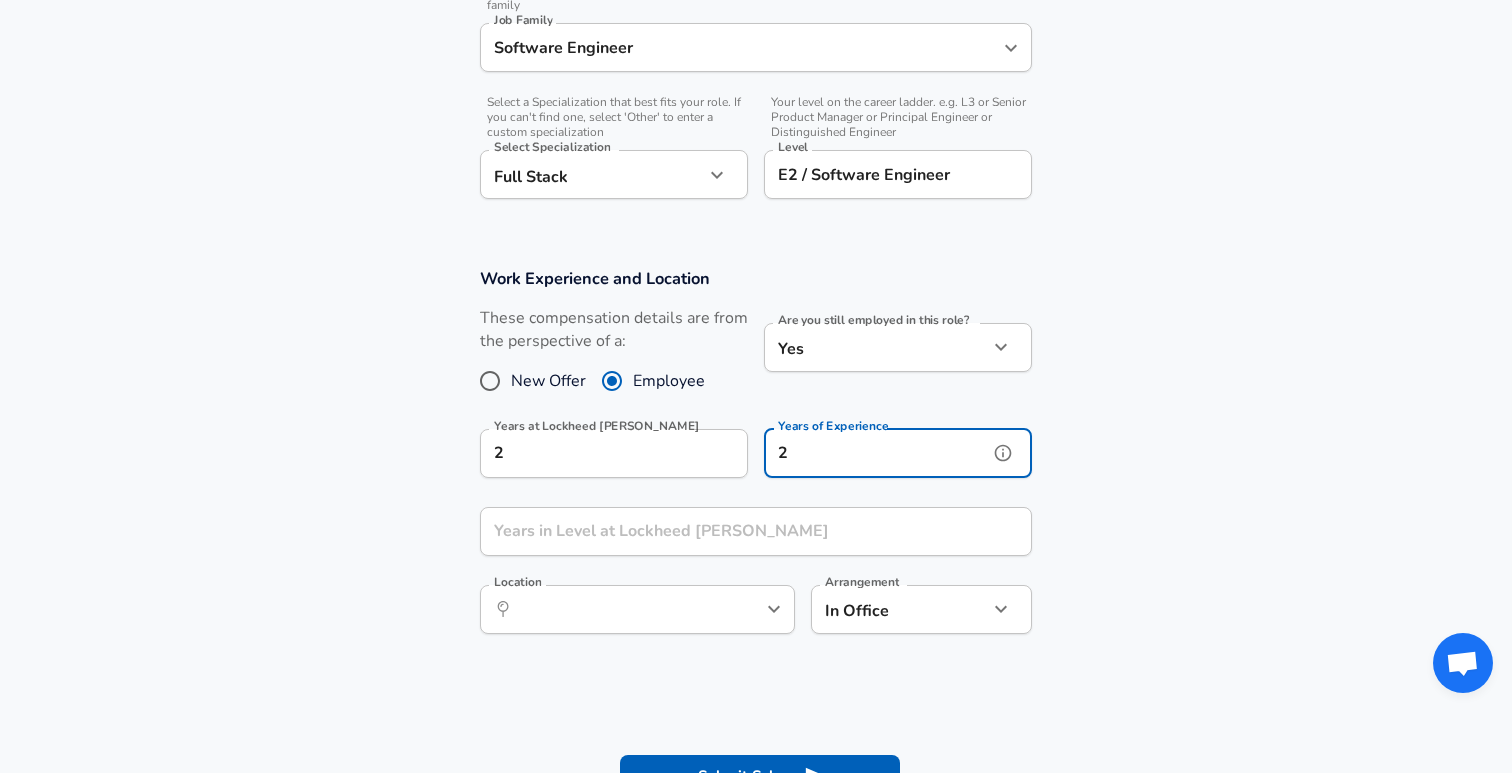 type on "2" 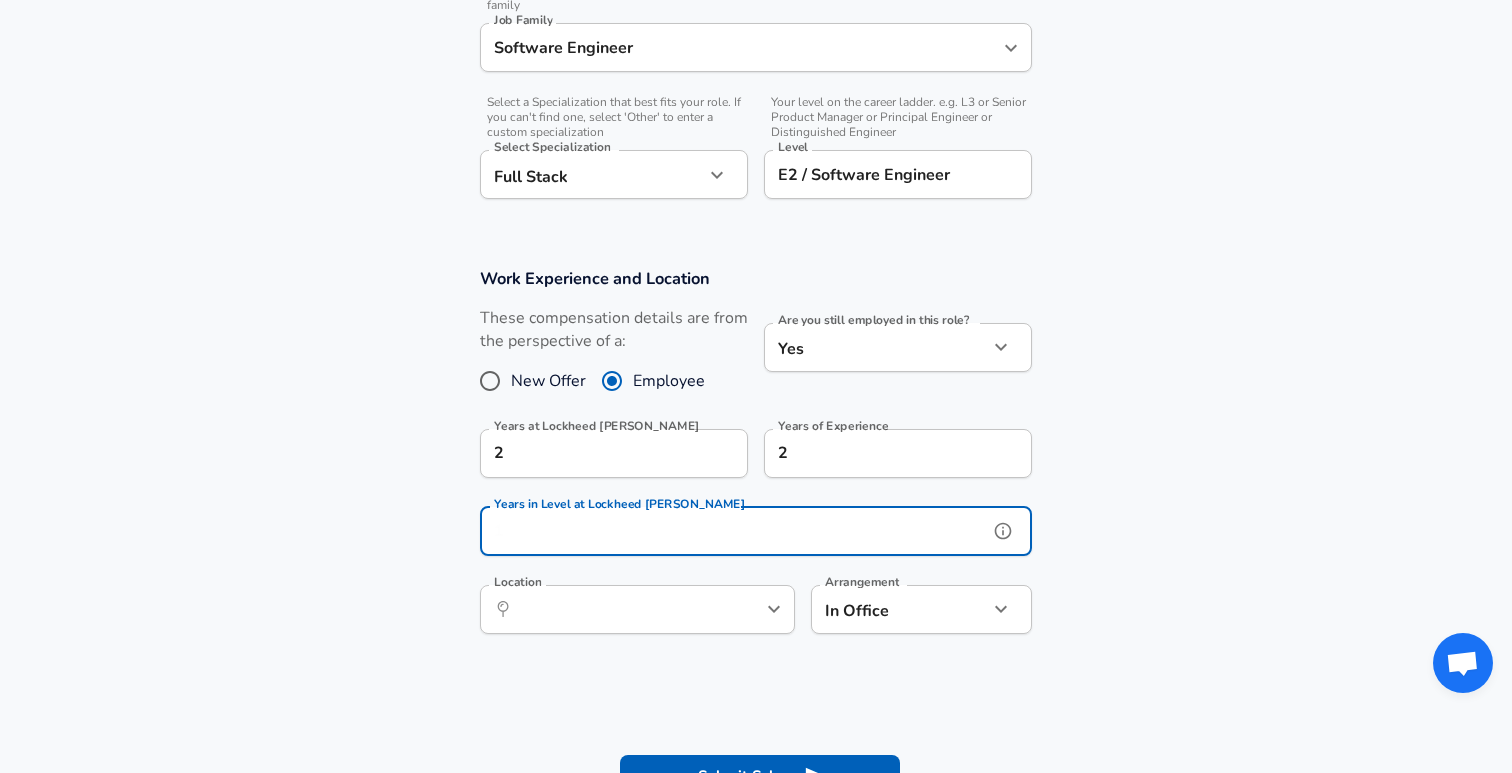 click on "Years in Level at Lockheed [PERSON_NAME]" at bounding box center [734, 531] 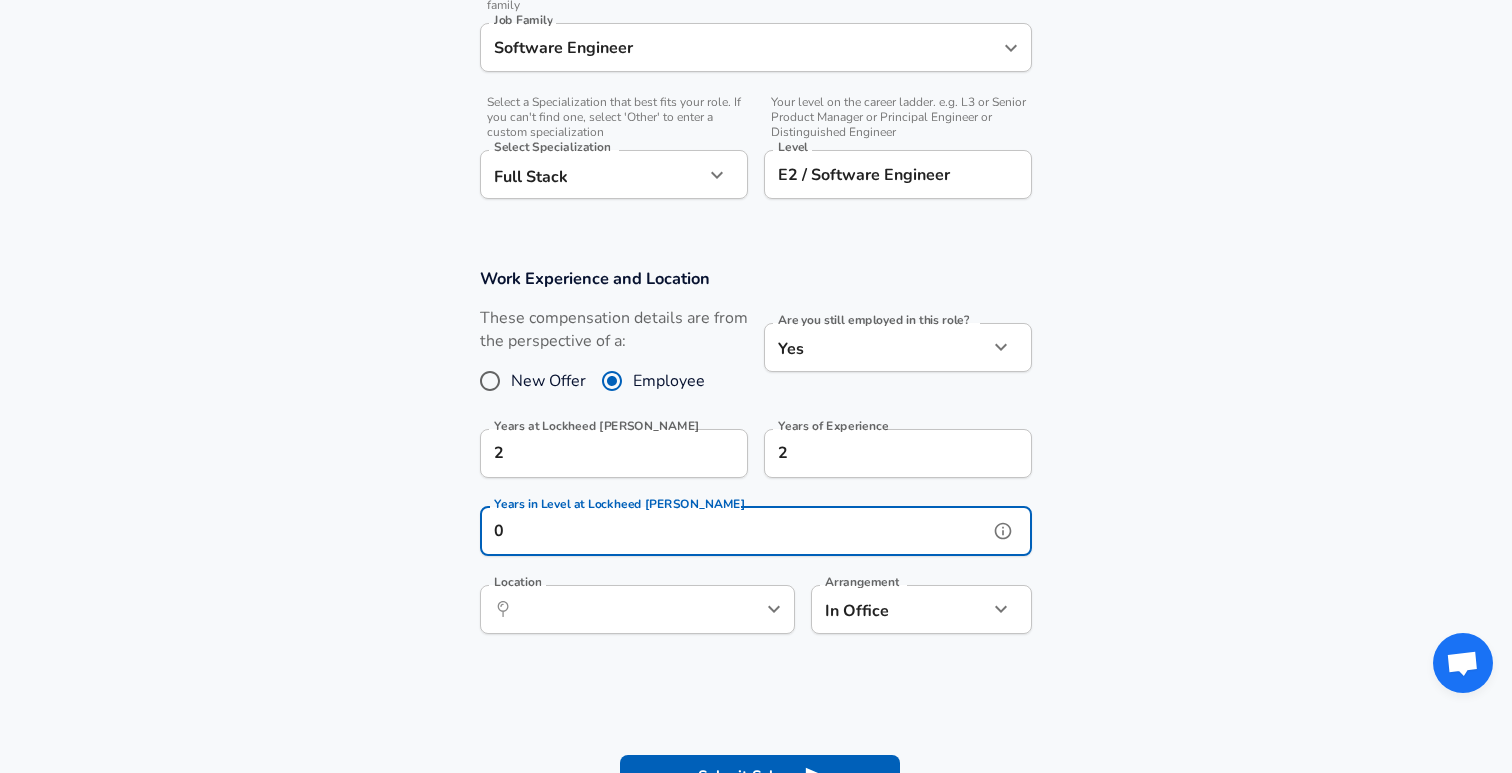 type on "0" 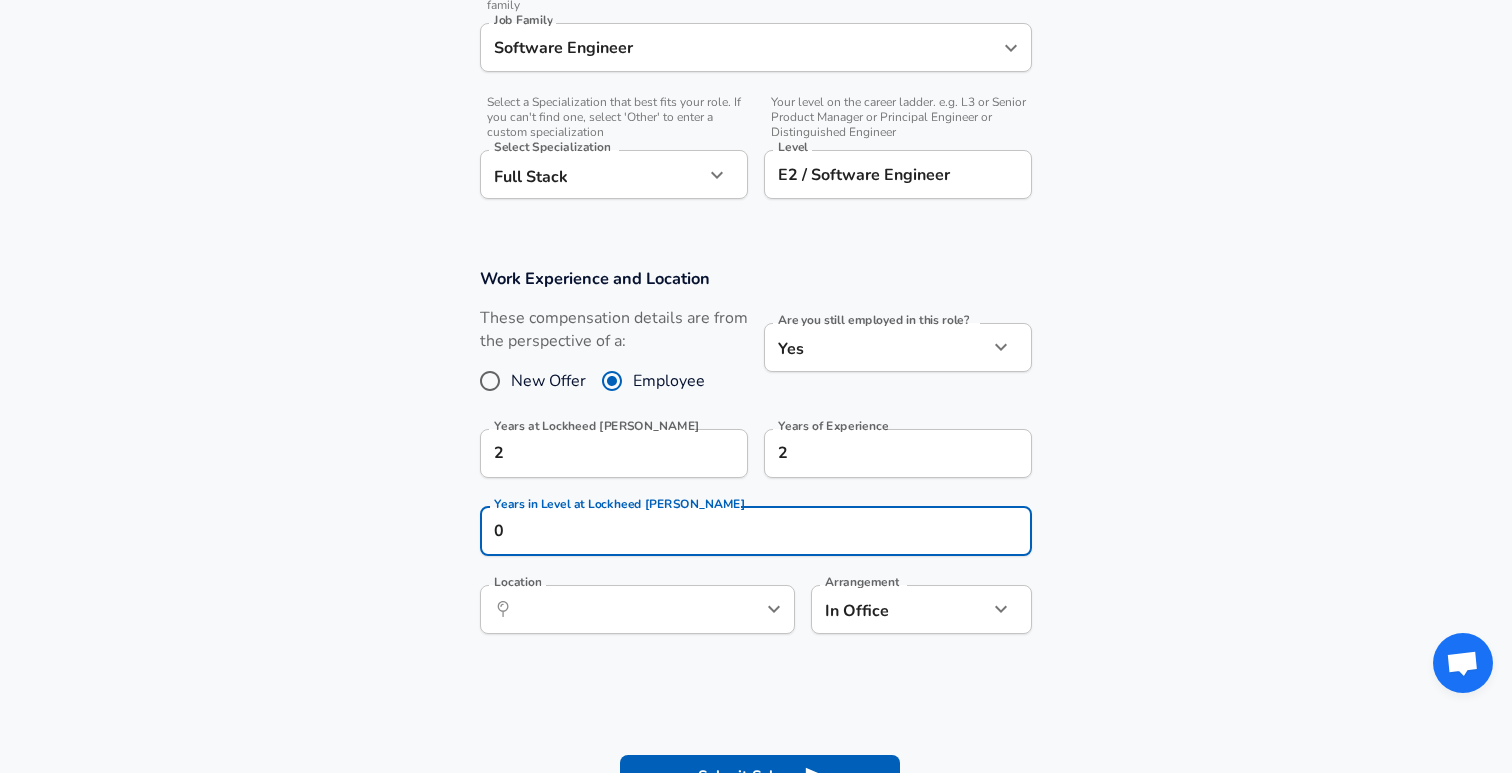 click on "Work Experience and Location These compensation details are from the perspective of a: New Offer Employee Are you still employed in this role? Yes yes Are you still employed in this role? Years at Lockheed [PERSON_NAME] 2 Years at Lockheed [PERSON_NAME] Years of Experience 2 Years of Experience Years in Level at Lockheed [PERSON_NAME] 0 Years in Level at Lockheed [PERSON_NAME] Location ​ Location Arrangement In Office office Arrangement" at bounding box center (756, 461) 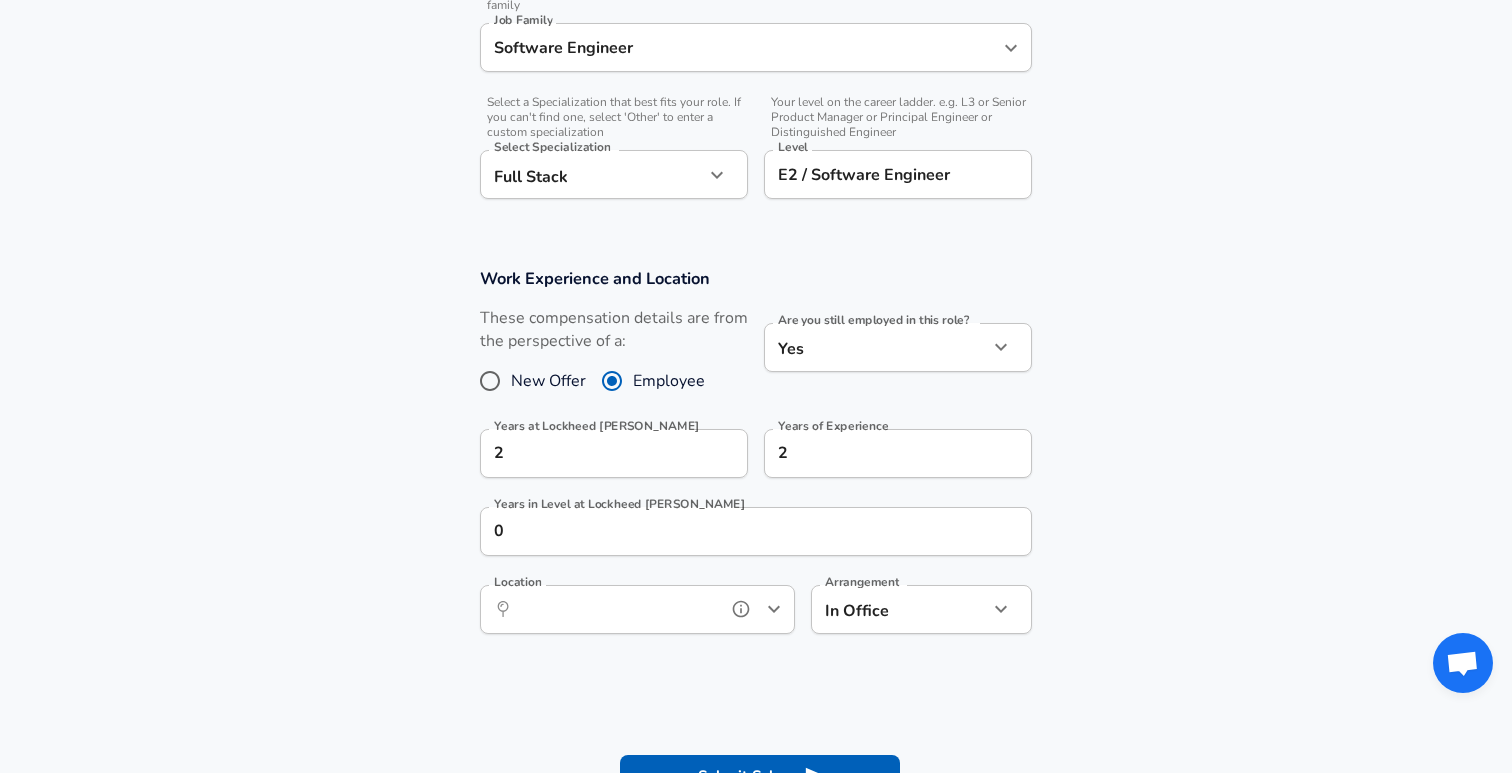 click on "Location" at bounding box center [615, 609] 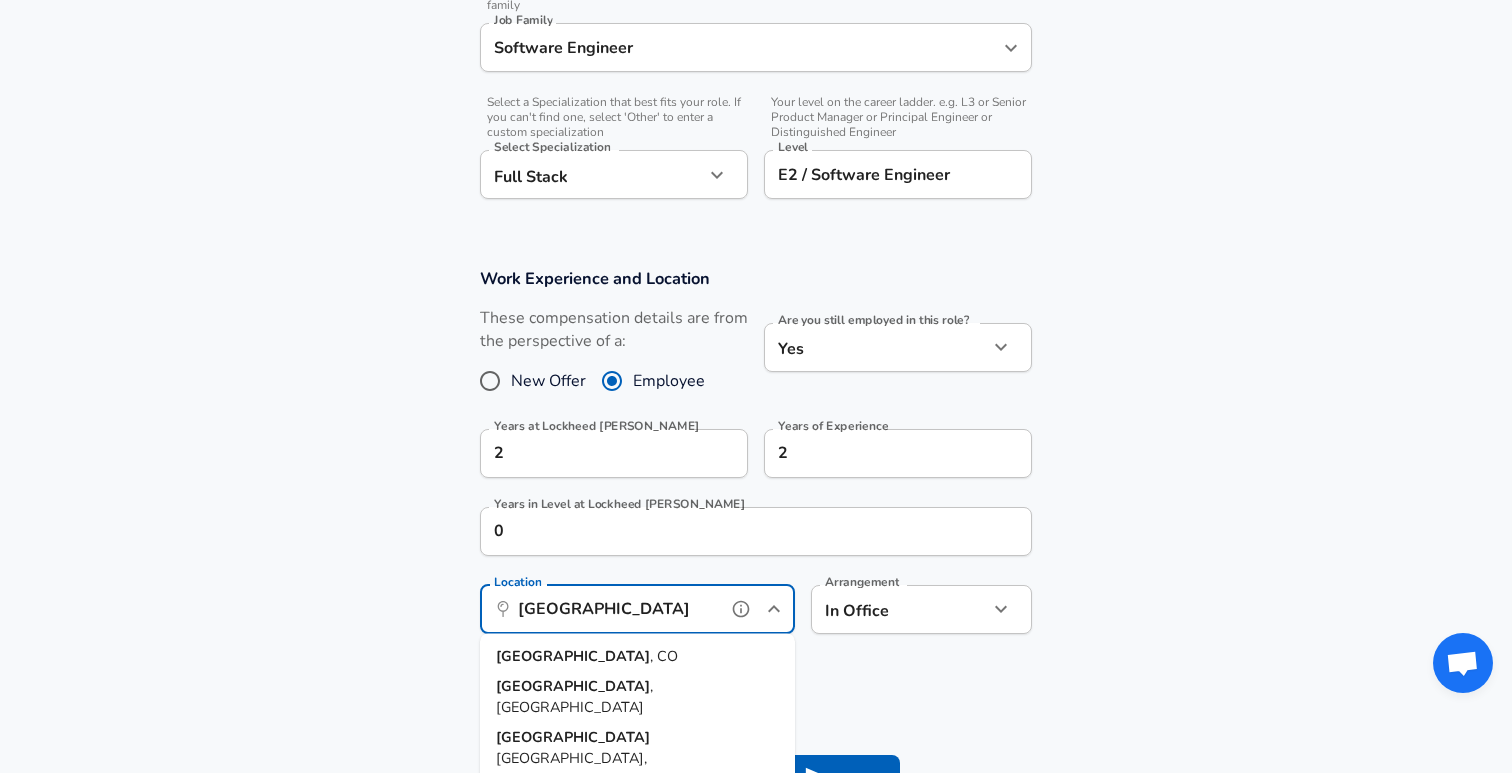 click on "[GEOGRAPHIC_DATA] , [GEOGRAPHIC_DATA]" at bounding box center (637, 657) 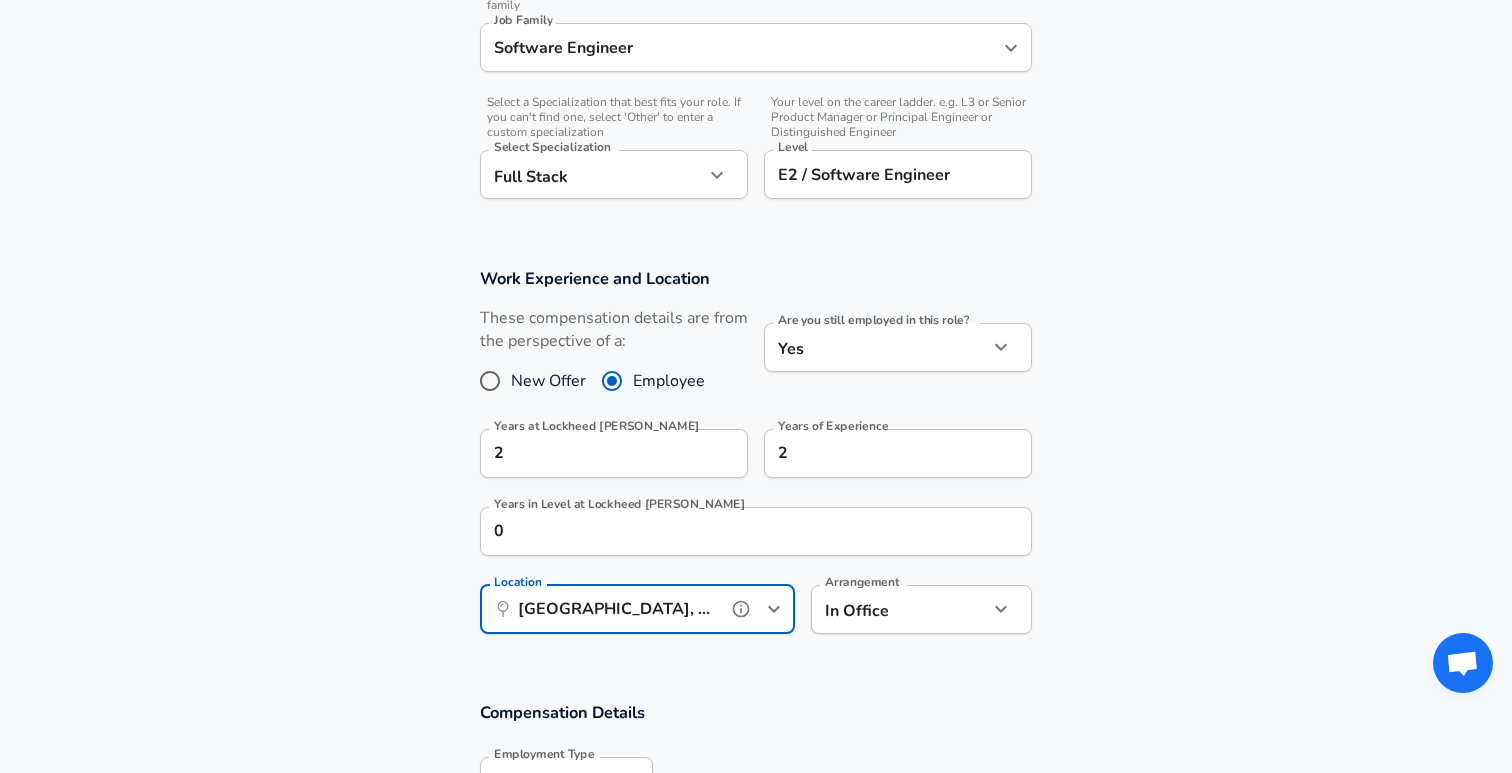 type on "[GEOGRAPHIC_DATA], [GEOGRAPHIC_DATA]" 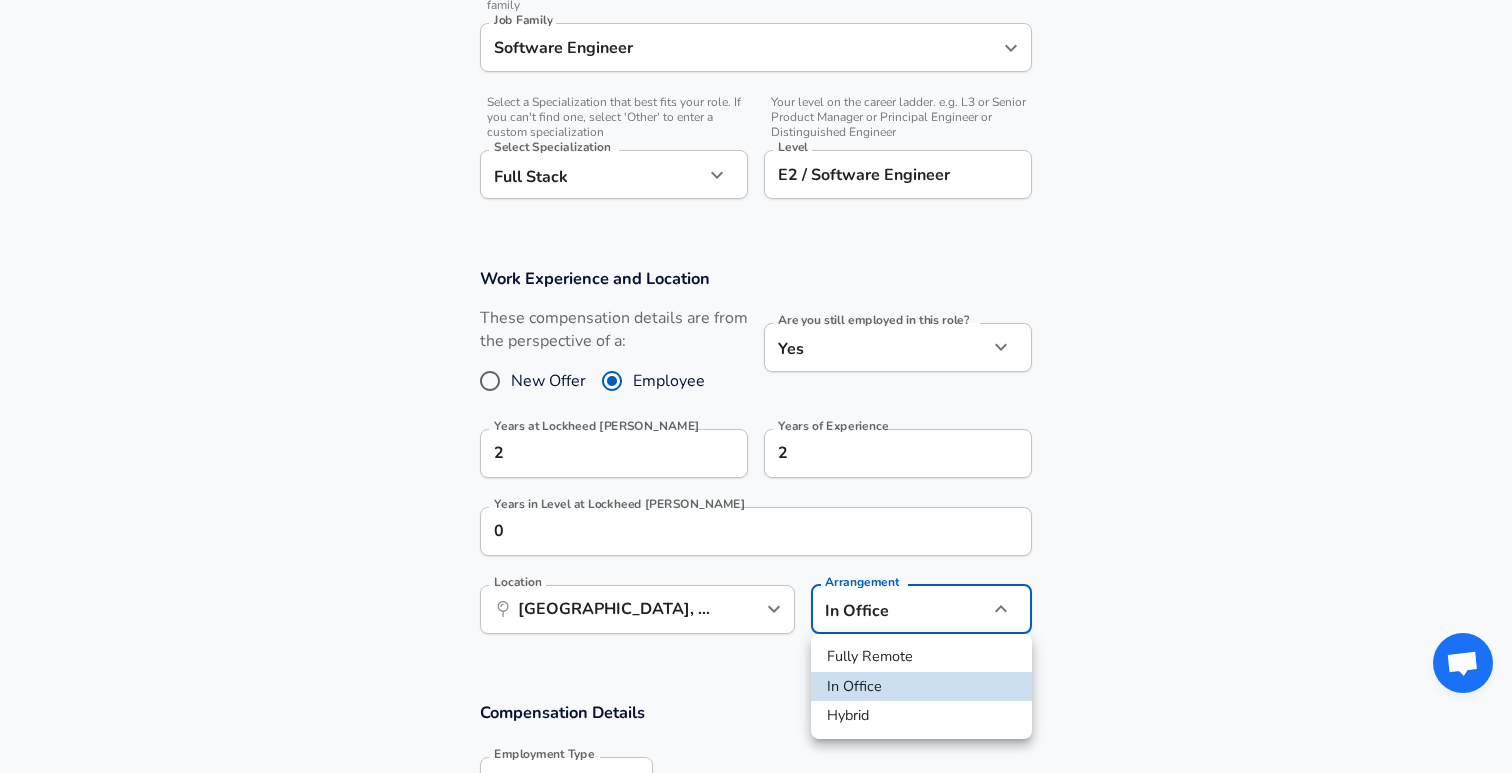 click on "Restart Add Your Salary Upload your offer letter   to verify your submission Enhance Privacy and Anonymity No Automatically hides specific fields until there are enough submissions to safely display the full details.   More Details Based on your submission and the data points that we have already collected, we will automatically hide and anonymize specific fields if there aren't enough data points to remain sufficiently anonymous. Company & Title Information   Enter the company you received your offer from Company Lockheed [PERSON_NAME] Company   Select the title that closest resembles your official title. This should be similar to the title that was present on your offer letter. Title Systems Engineer Title   Select a job family that best fits your role. If you can't find one, select 'Other' to enter a custom job family Job Family Software Engineer Job Family   Select a Specialization that best fits your role. If you can't find one, select 'Other' to enter a custom specialization Select Specialization Full Stack" at bounding box center [756, -258] 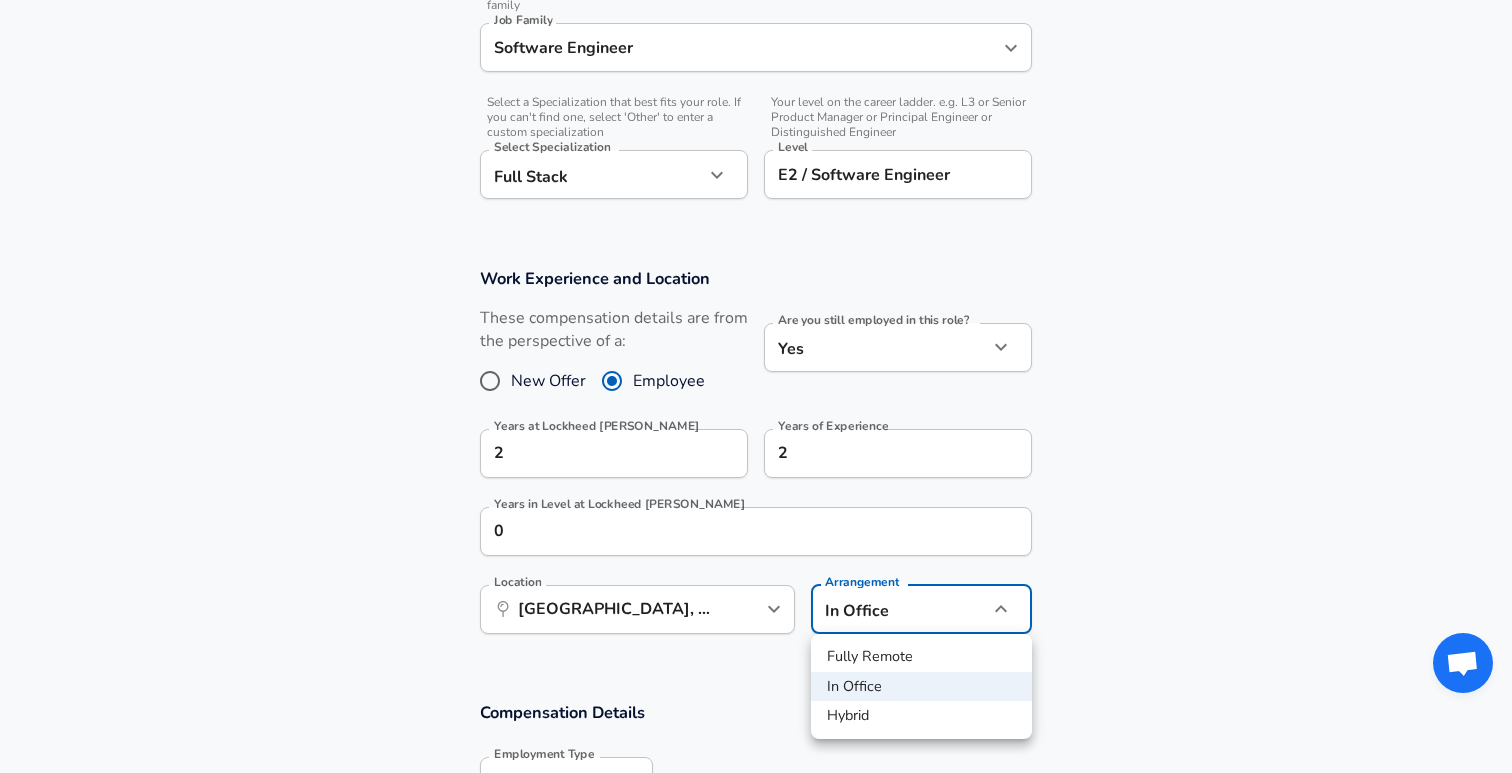 click at bounding box center (756, 386) 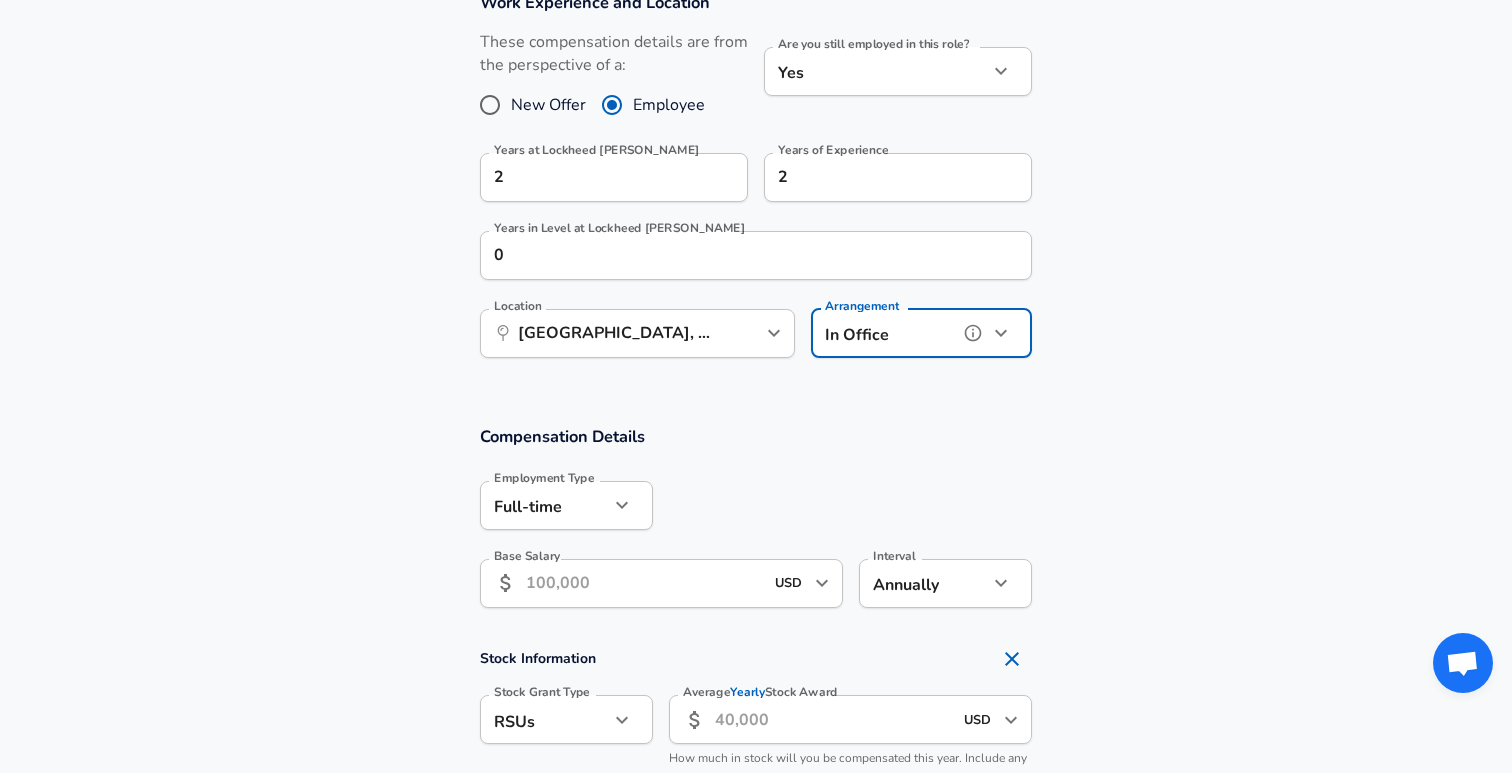 scroll, scrollTop: 959, scrollLeft: 0, axis: vertical 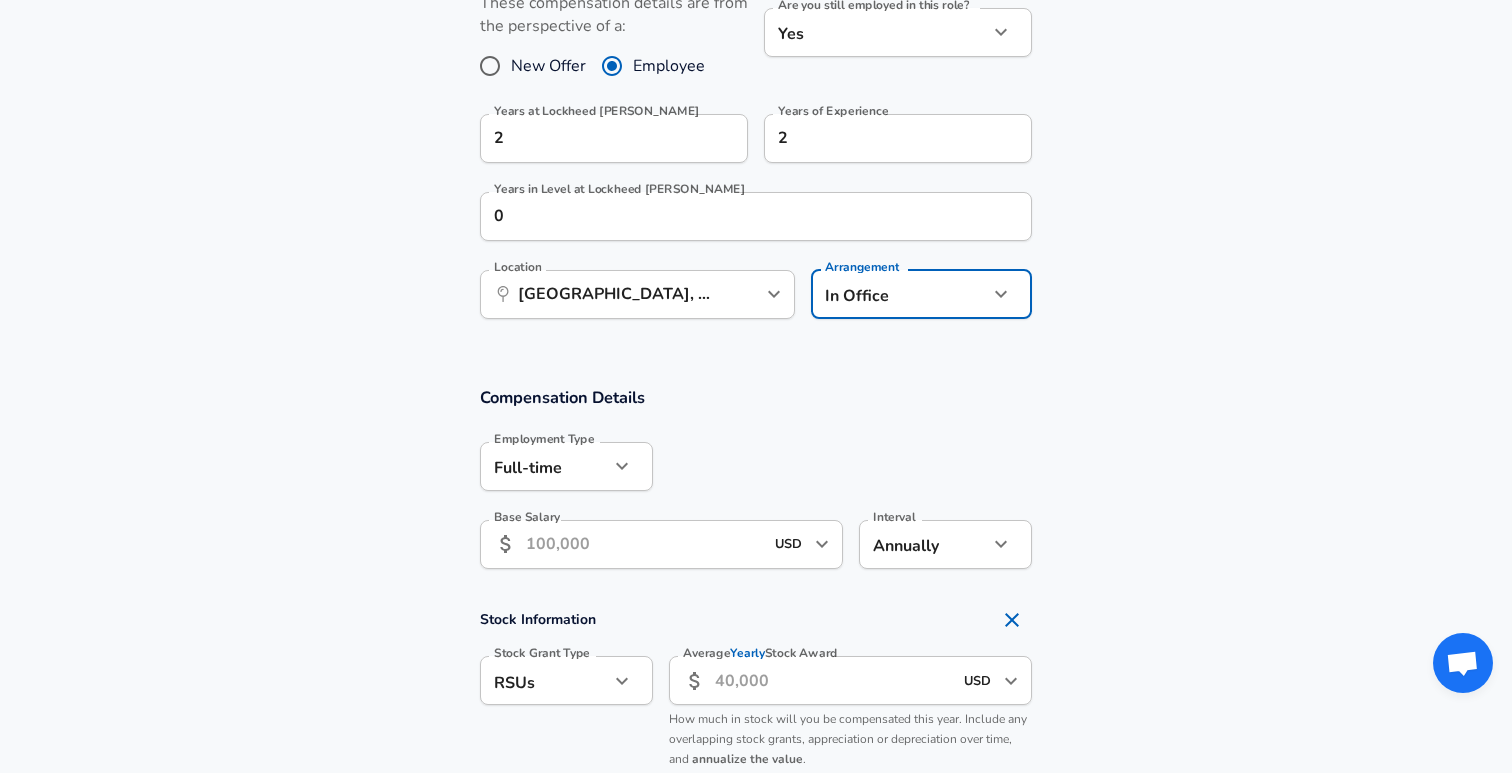 click on "Base Salary" at bounding box center (644, 544) 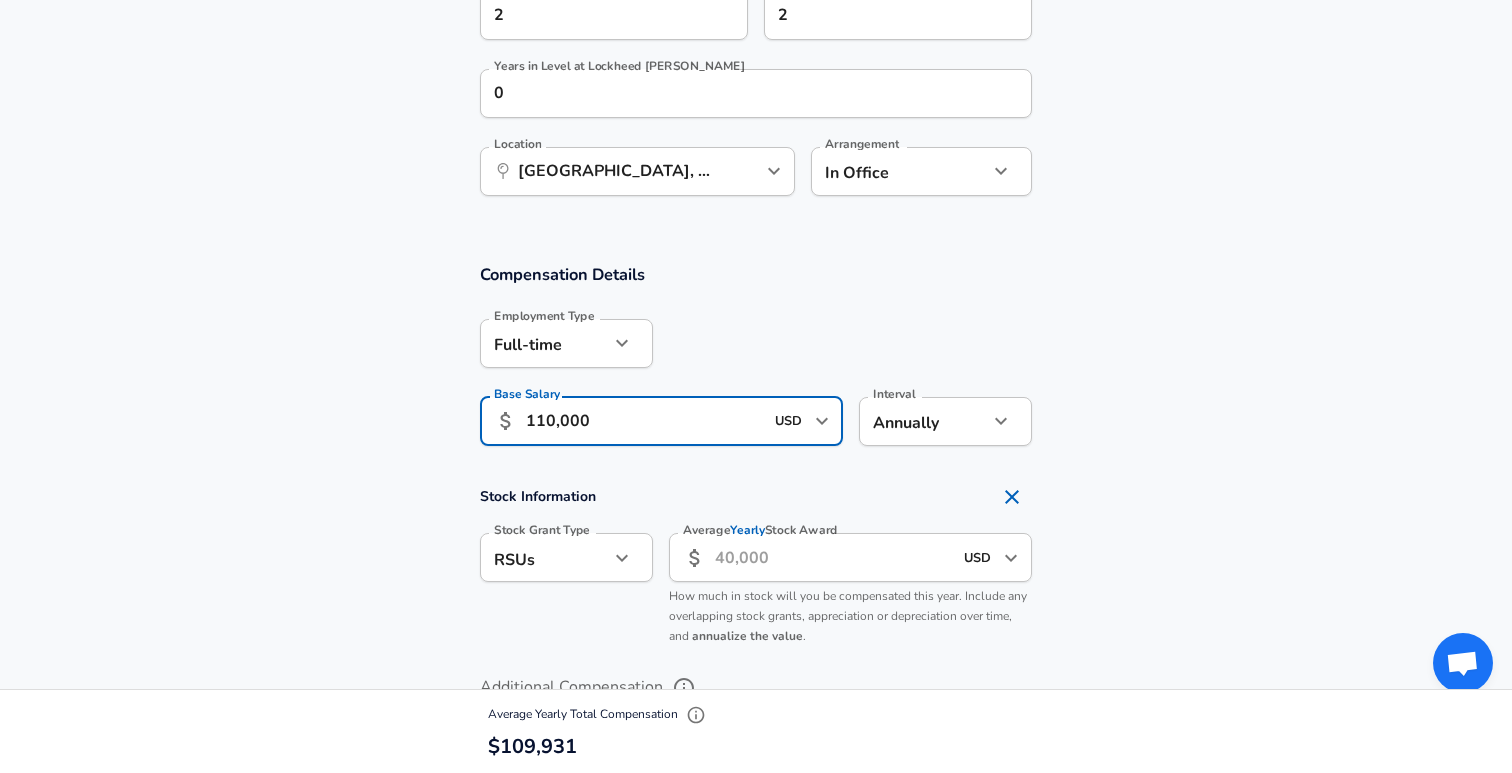 scroll, scrollTop: 1147, scrollLeft: 0, axis: vertical 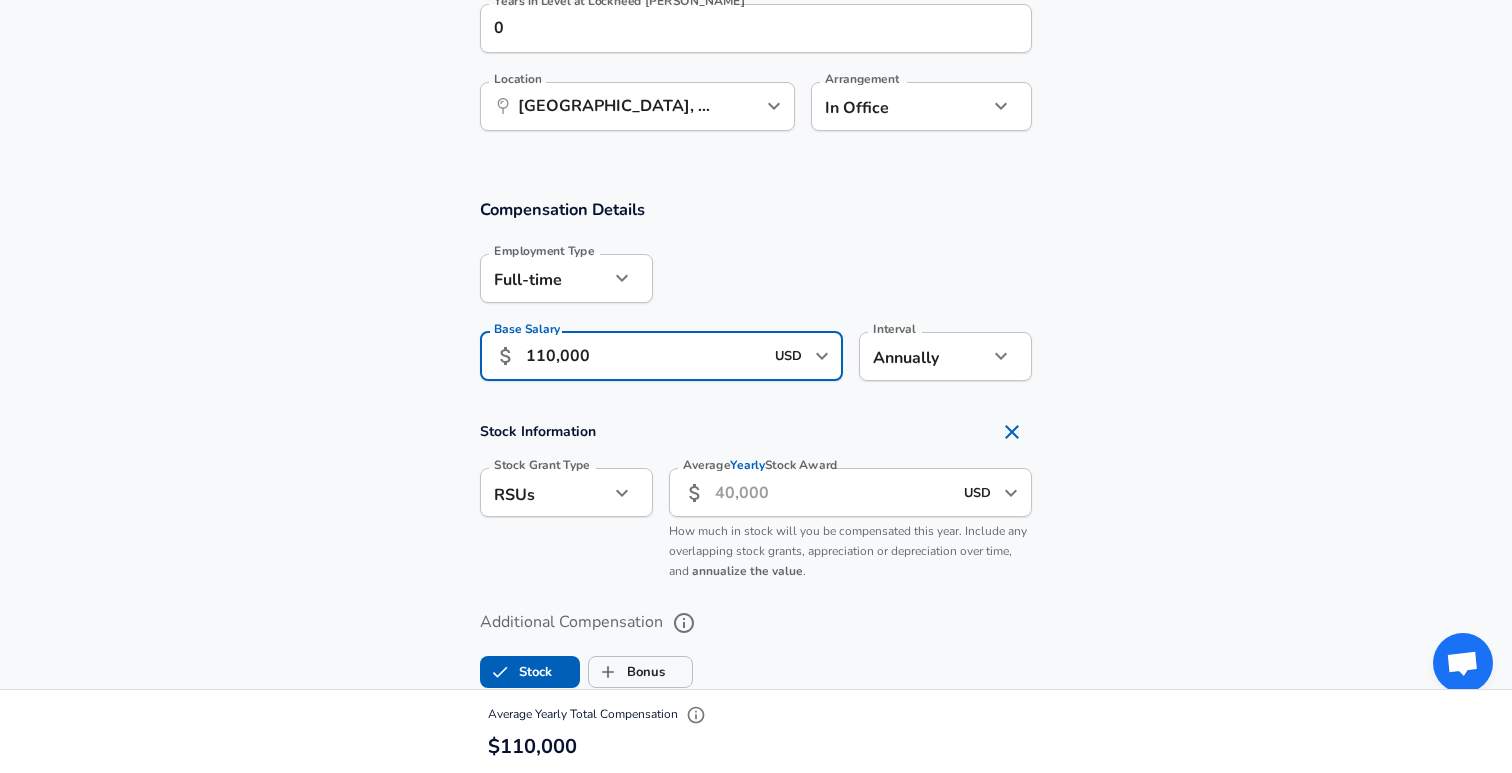 type on "110,000" 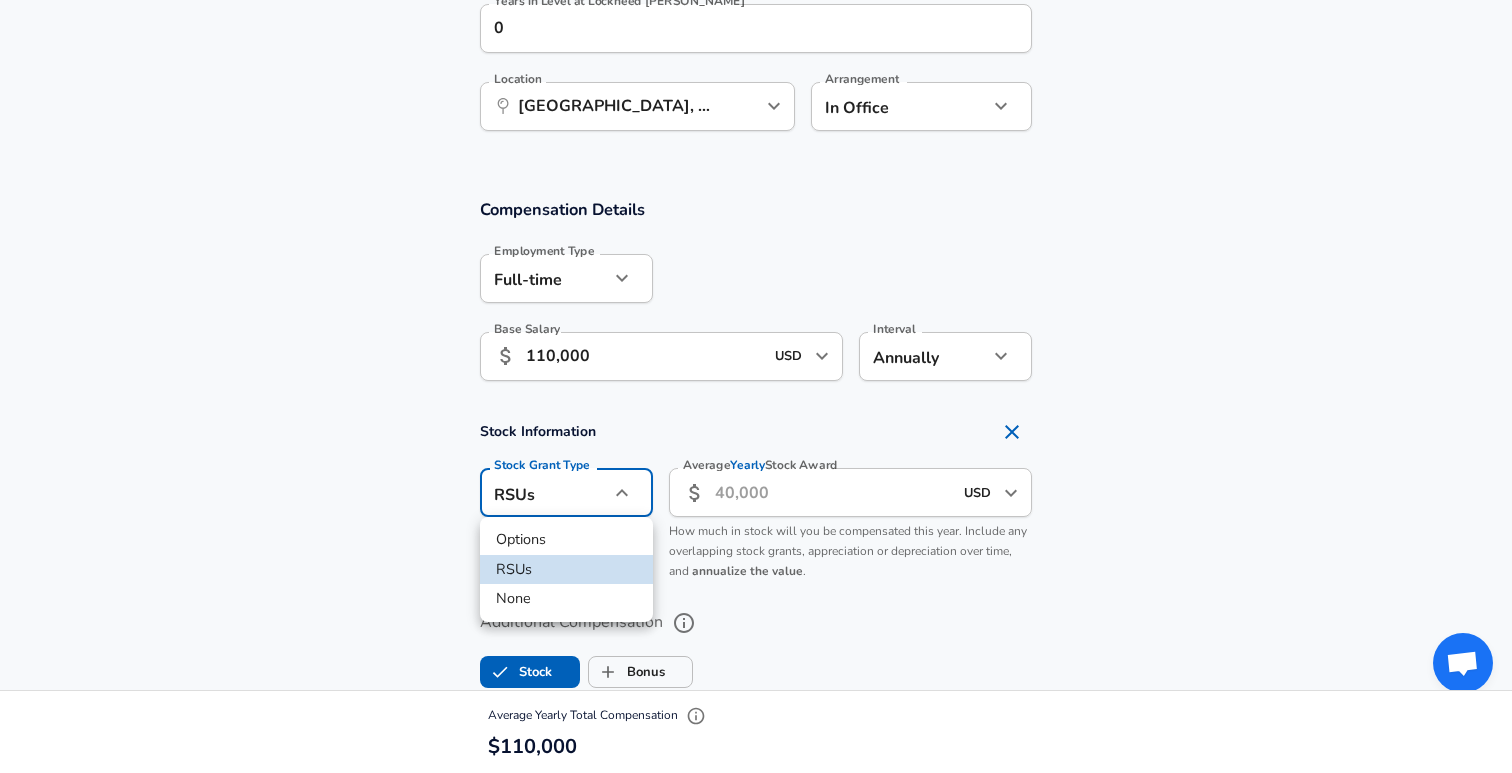 click on "None" at bounding box center [566, 599] 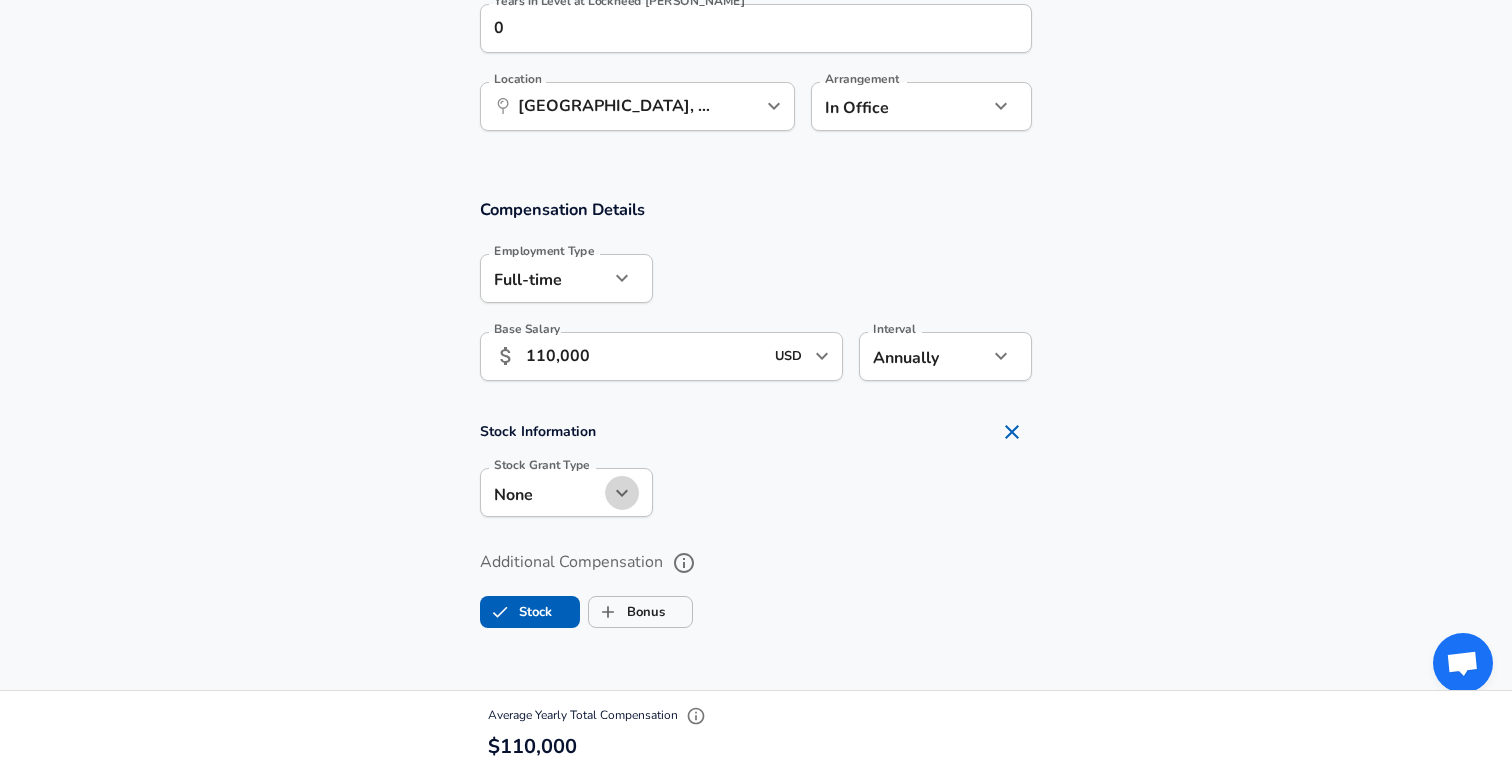 click 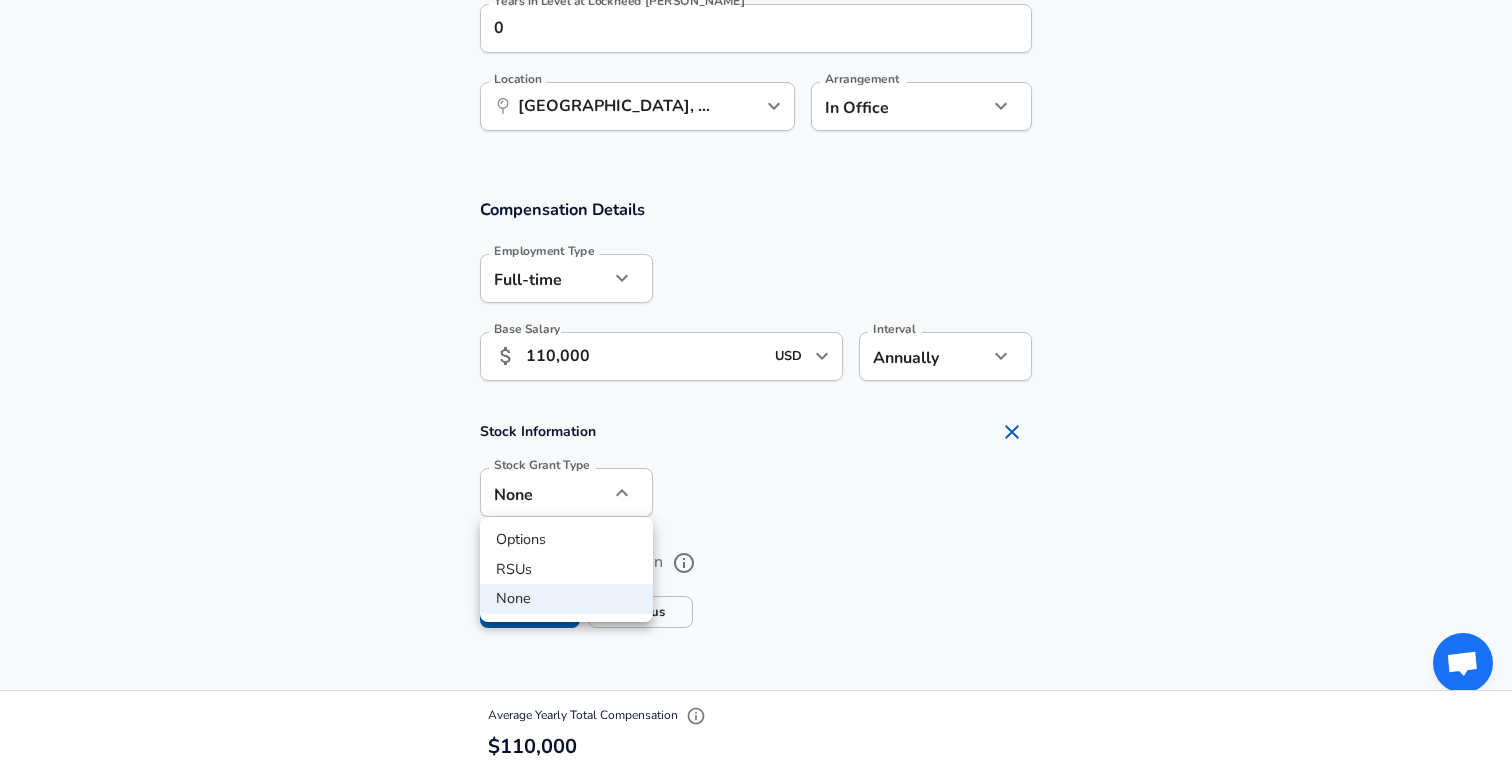 click at bounding box center (756, 386) 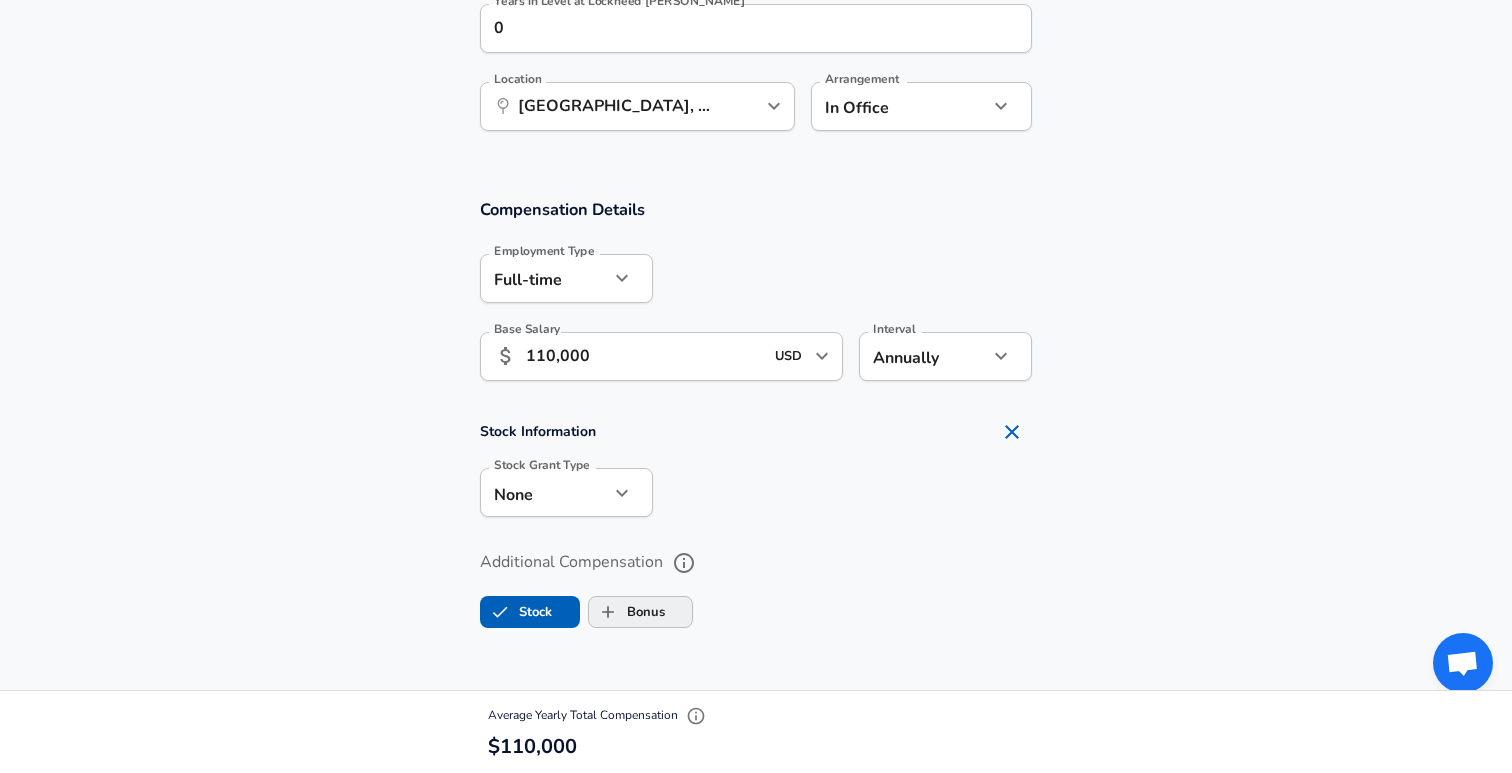 click on "Bonus" at bounding box center [640, 612] 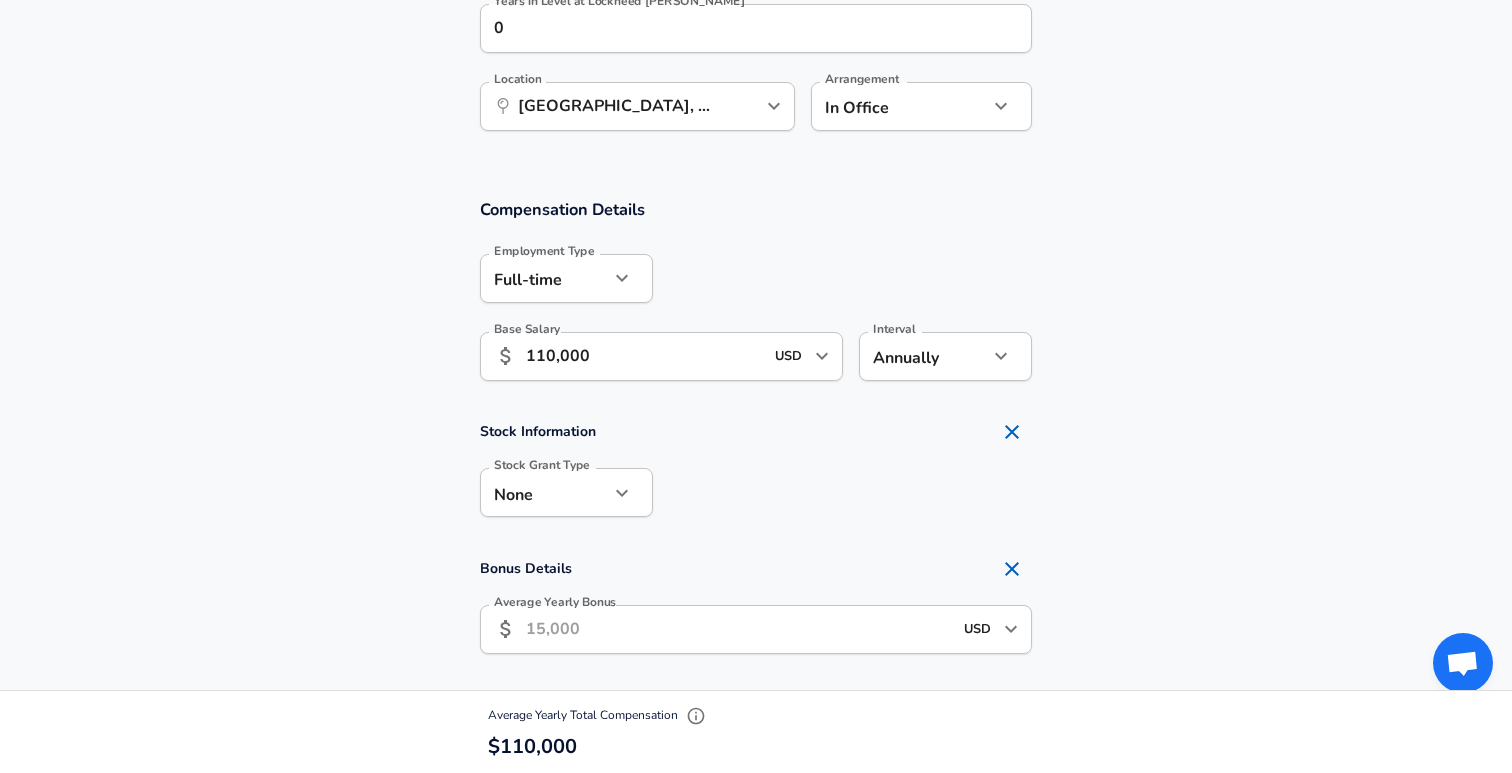 click on "Average Yearly Bonus" at bounding box center [739, 629] 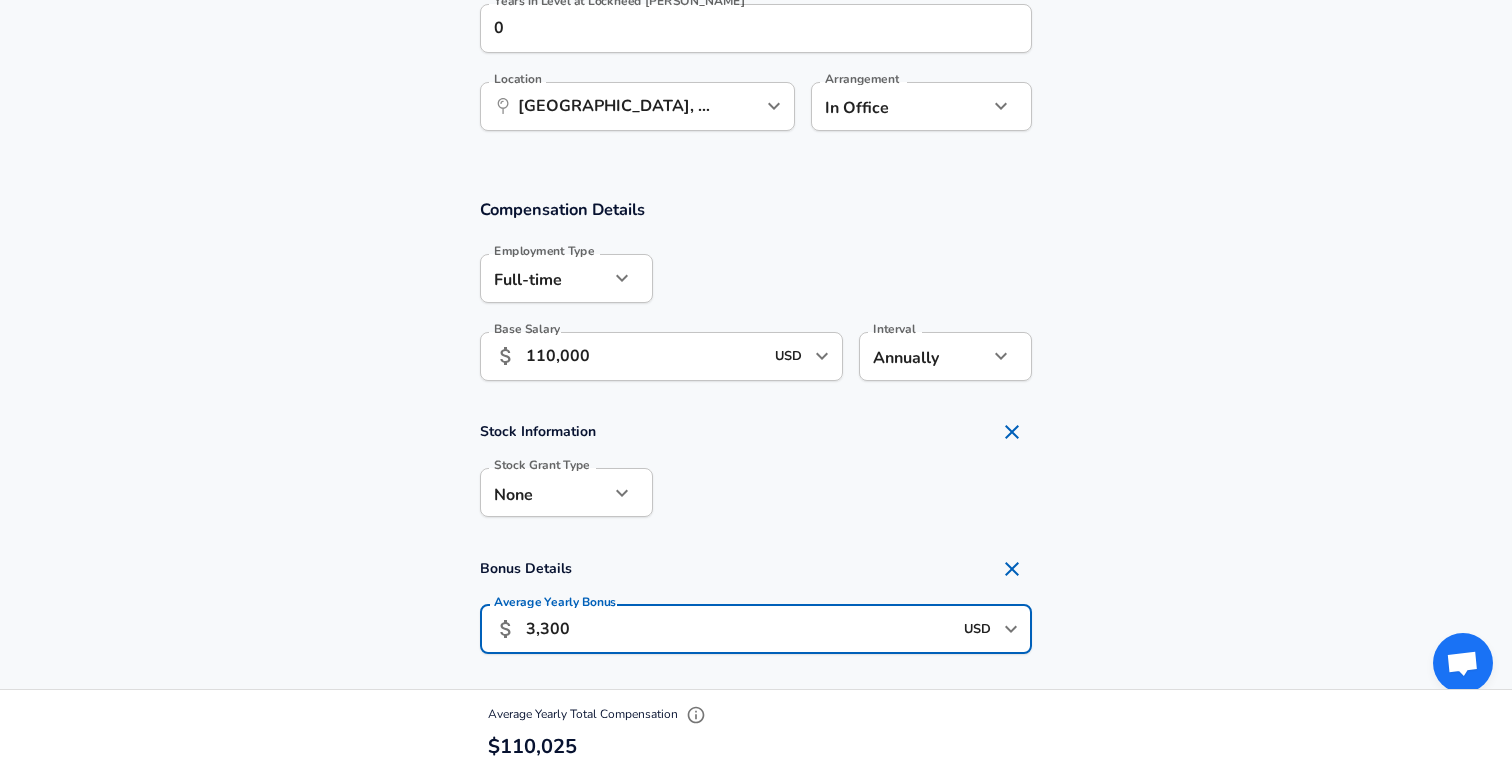type on "3,300" 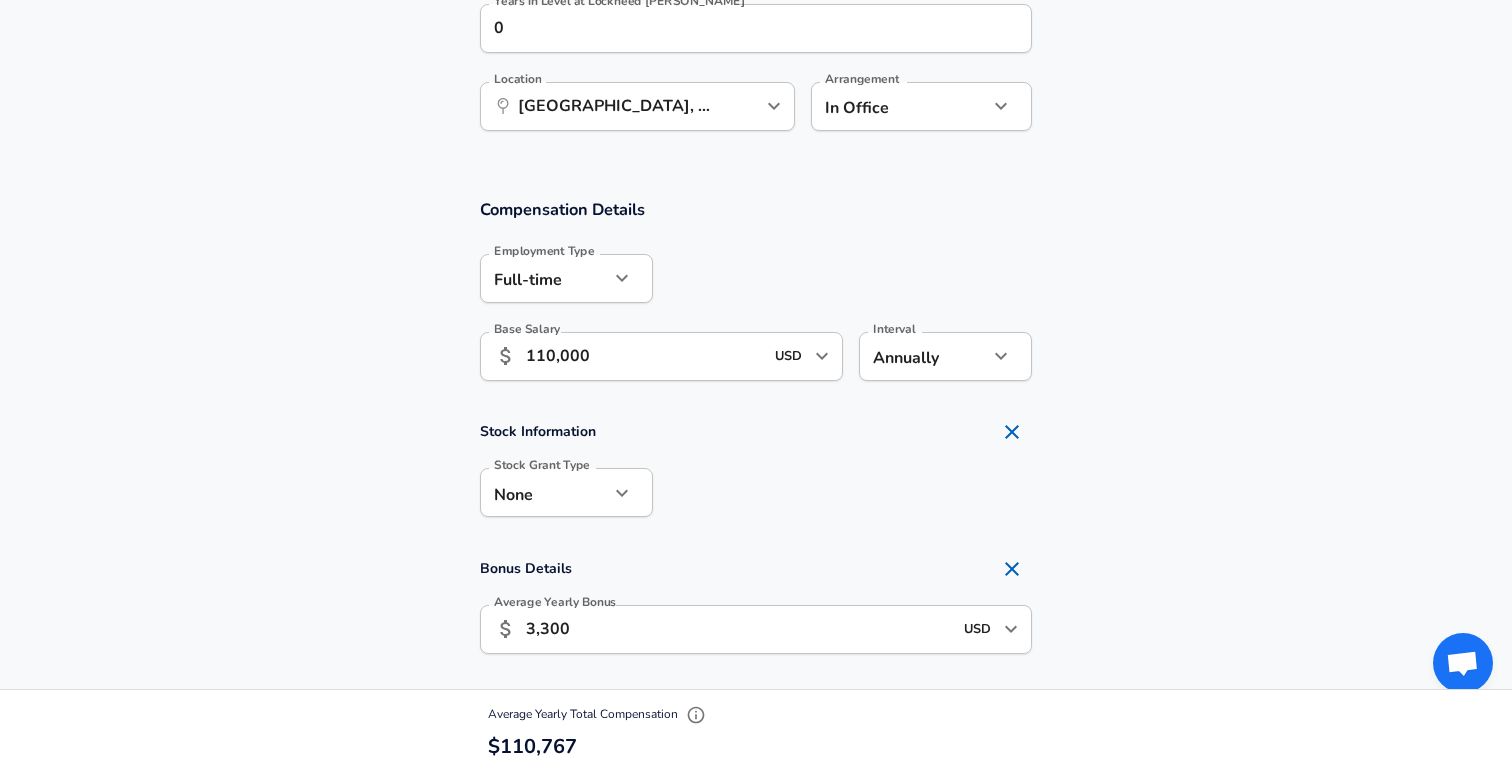click on "Bonus Details  Average Yearly Bonus ​ 3,300 USD ​ Average Yearly Bonus" at bounding box center (756, 608) 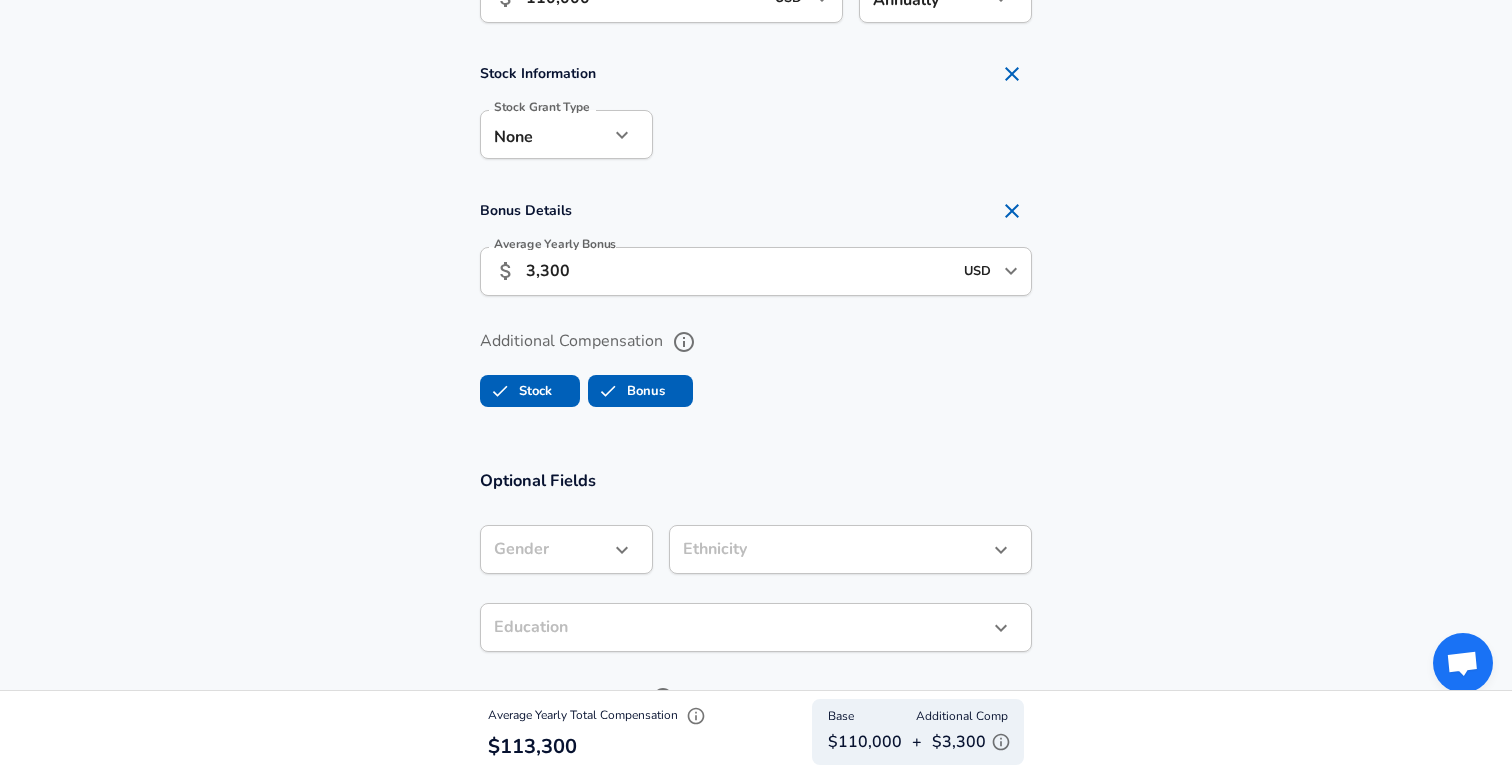 scroll, scrollTop: 1634, scrollLeft: 0, axis: vertical 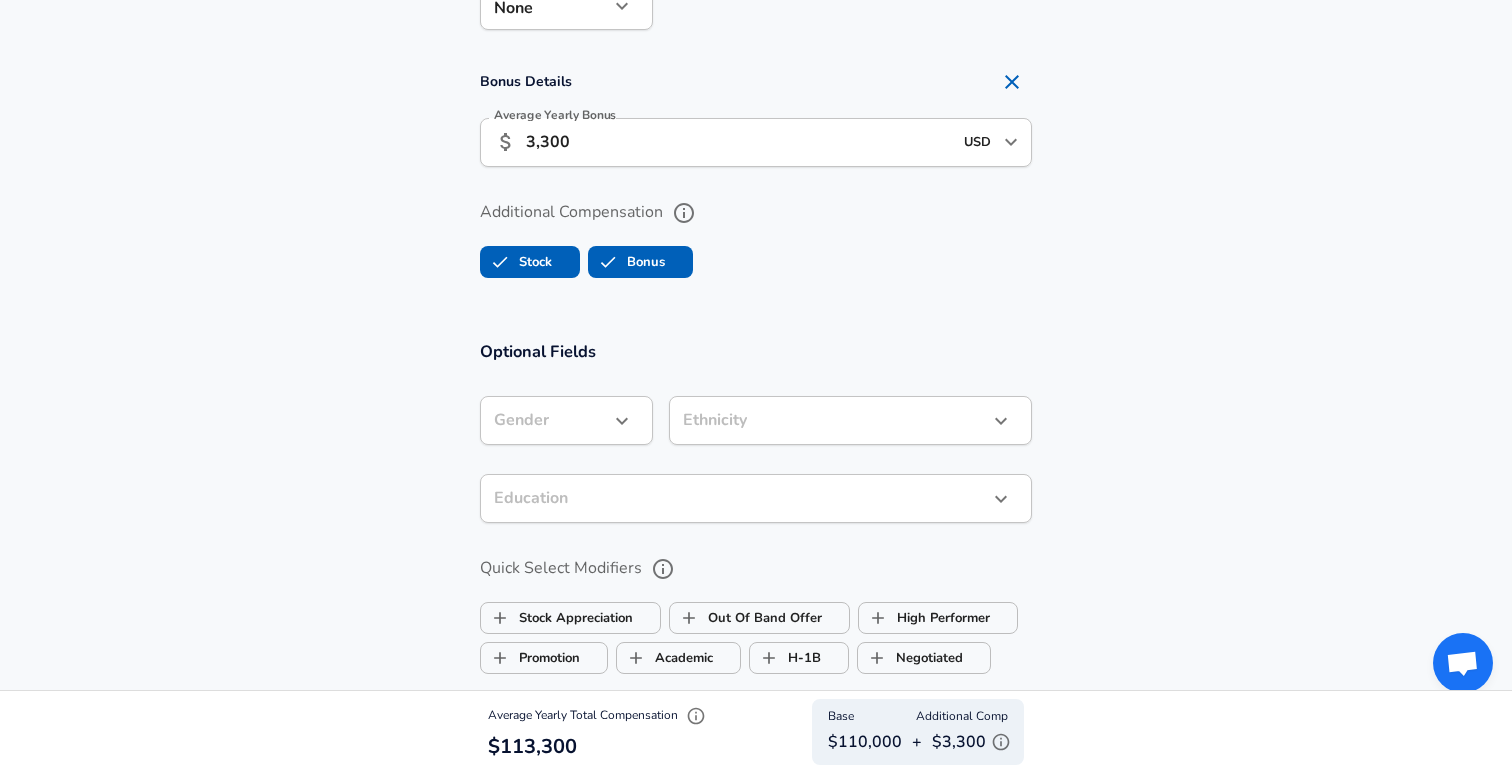 click on "Restart Add Your Salary Upload your offer letter   to verify your submission Enhance Privacy and Anonymity No Automatically hides specific fields until there are enough submissions to safely display the full details.   More Details Based on your submission and the data points that we have already collected, we will automatically hide and anonymize specific fields if there aren't enough data points to remain sufficiently anonymous. Company & Title Information   Enter the company you received your offer from Company Lockheed [PERSON_NAME] Company   Select the title that closest resembles your official title. This should be similar to the title that was present on your offer letter. Title Systems Engineer Title   Select a job family that best fits your role. If you can't find one, select 'Other' to enter a custom job family Job Family Software Engineer Job Family   Select a Specialization that best fits your role. If you can't find one, select 'Other' to enter a custom specialization Select Specialization Full Stack" at bounding box center (756, -1248) 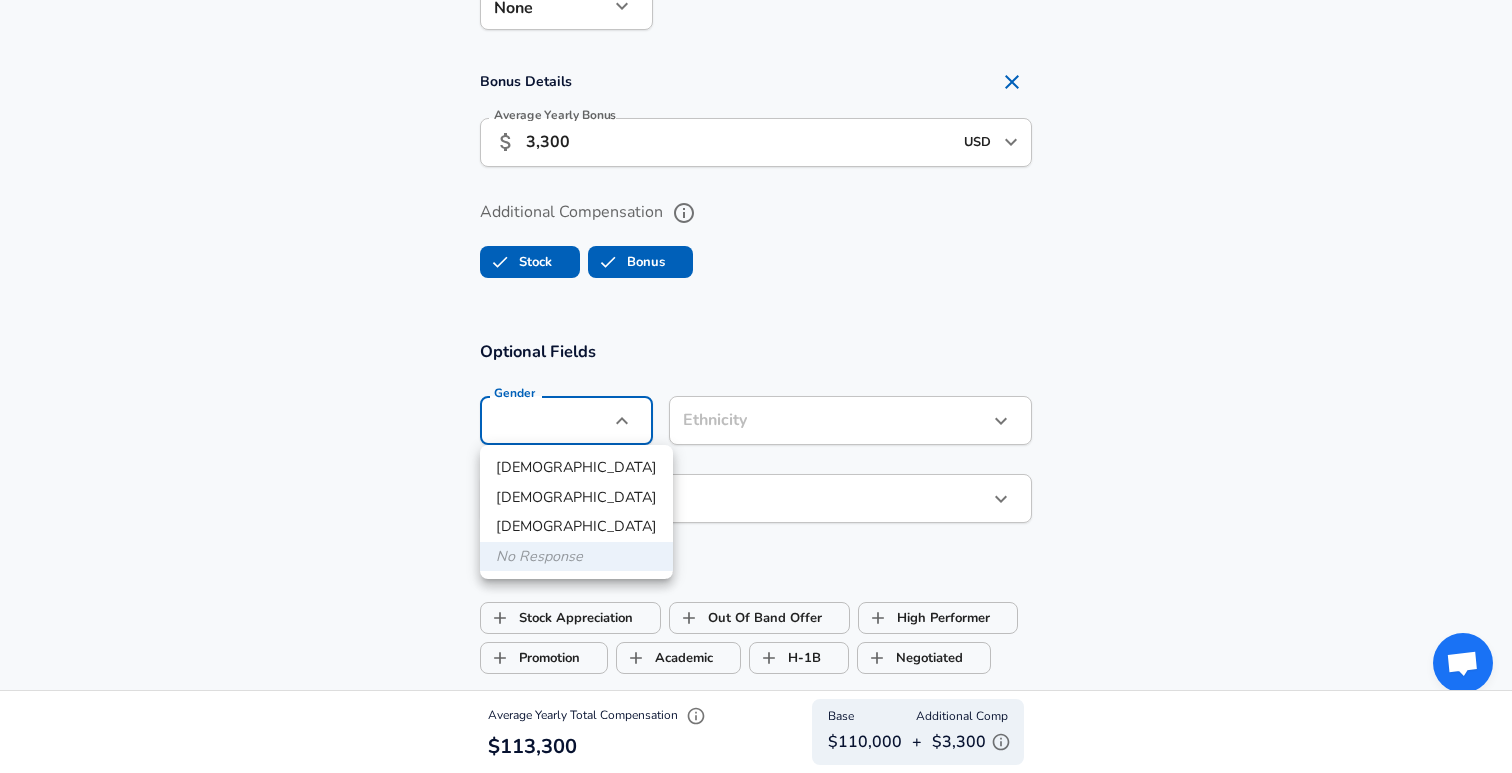click on "[DEMOGRAPHIC_DATA]" at bounding box center [576, 468] 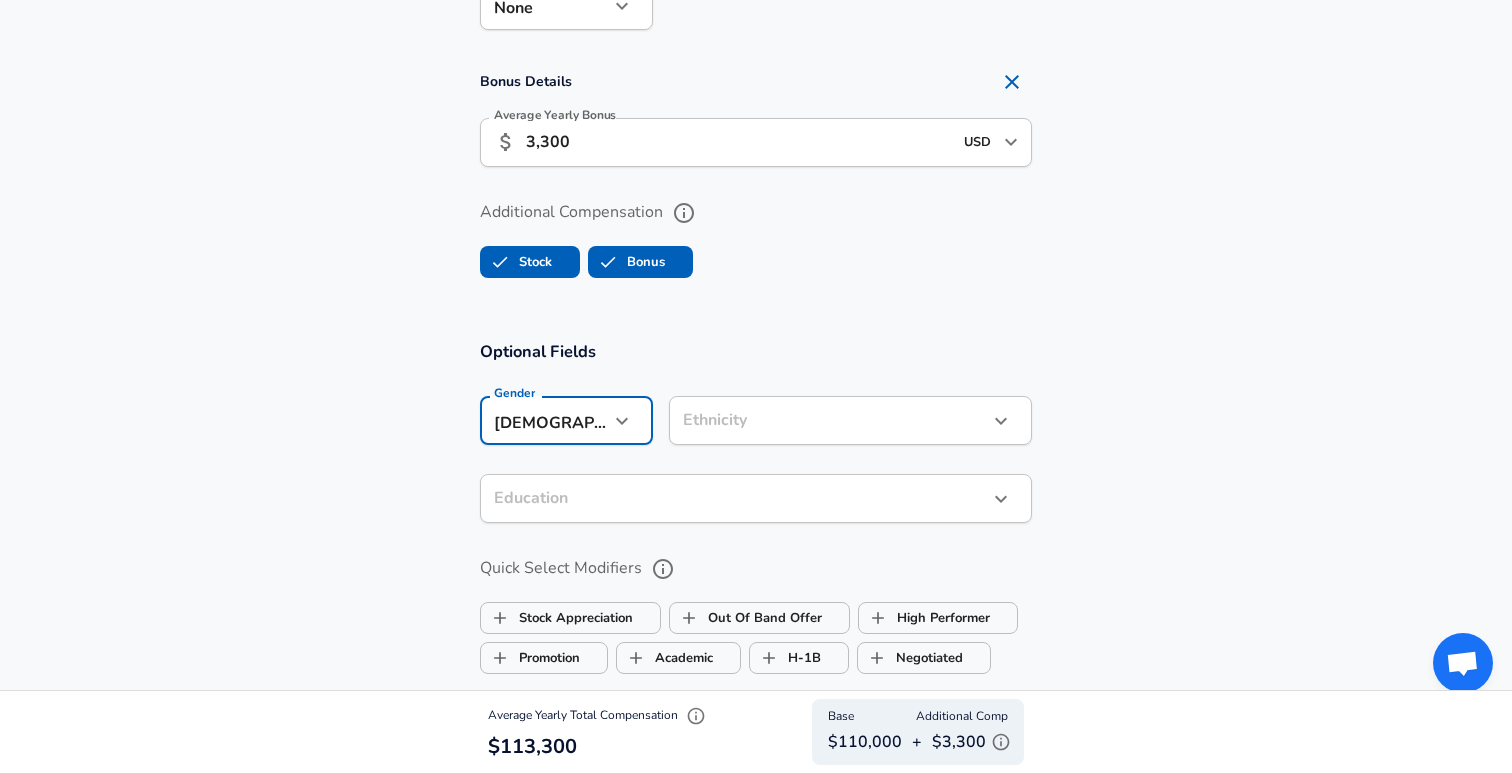 click on "Restart Add Your Salary Upload your offer letter   to verify your submission Enhance Privacy and Anonymity No Automatically hides specific fields until there are enough submissions to safely display the full details.   More Details Based on your submission and the data points that we have already collected, we will automatically hide and anonymize specific fields if there aren't enough data points to remain sufficiently anonymous. Company & Title Information   Enter the company you received your offer from Company Lockheed [PERSON_NAME] Company   Select the title that closest resembles your official title. This should be similar to the title that was present on your offer letter. Title Systems Engineer Title   Select a job family that best fits your role. If you can't find one, select 'Other' to enter a custom job family Job Family Software Engineer Job Family   Select a Specialization that best fits your role. If you can't find one, select 'Other' to enter a custom specialization Select Specialization Full Stack" at bounding box center (756, -1248) 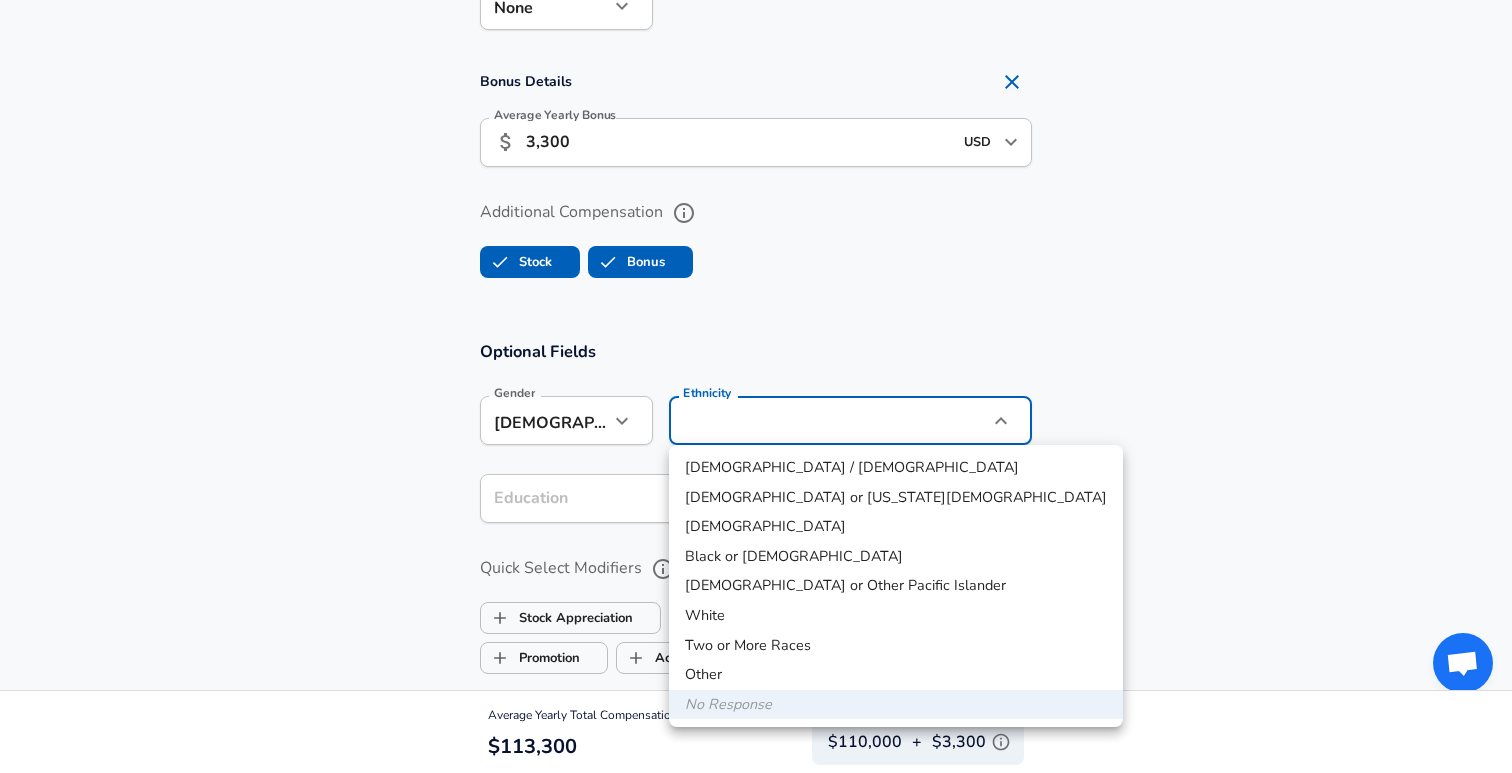 type 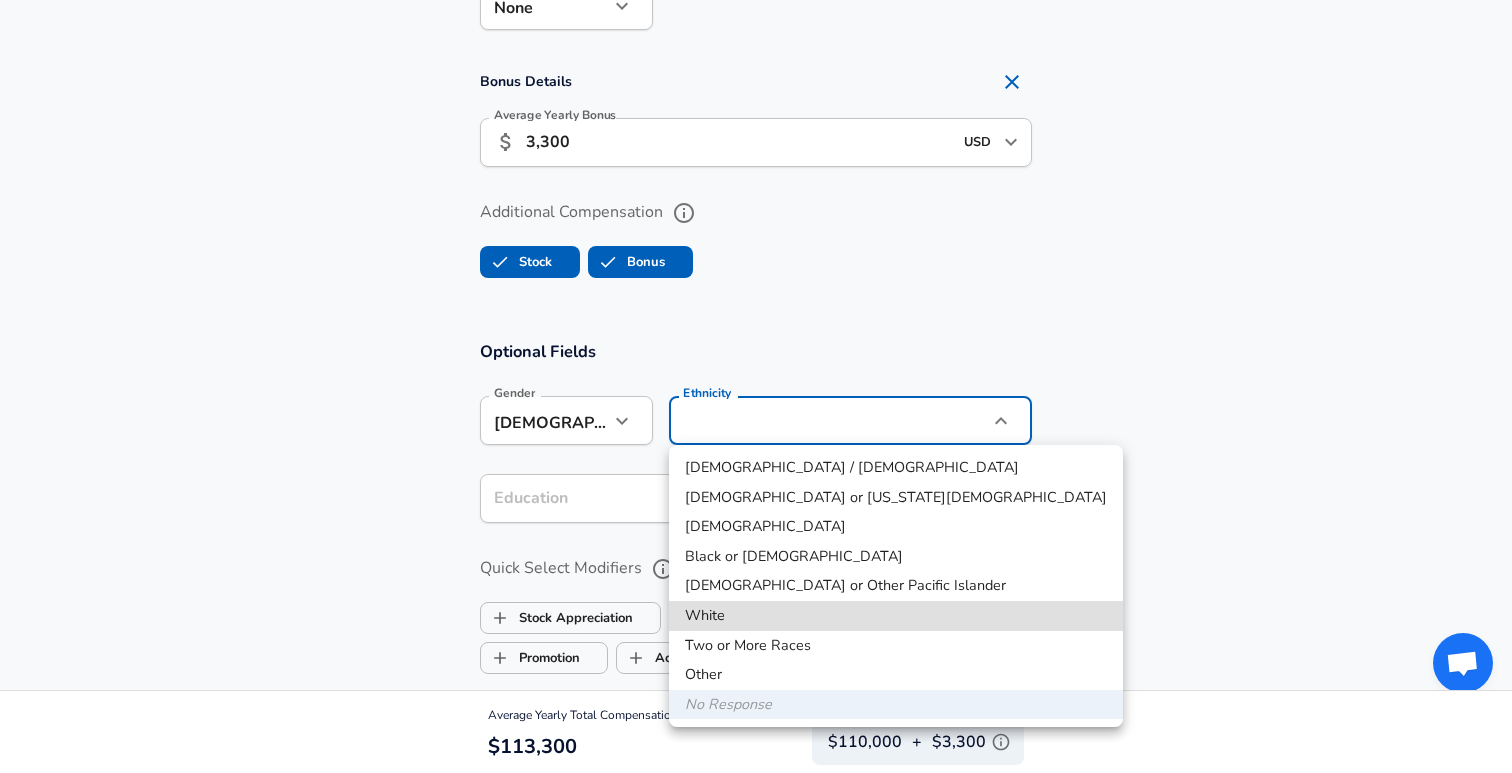 click on "White" at bounding box center (896, 616) 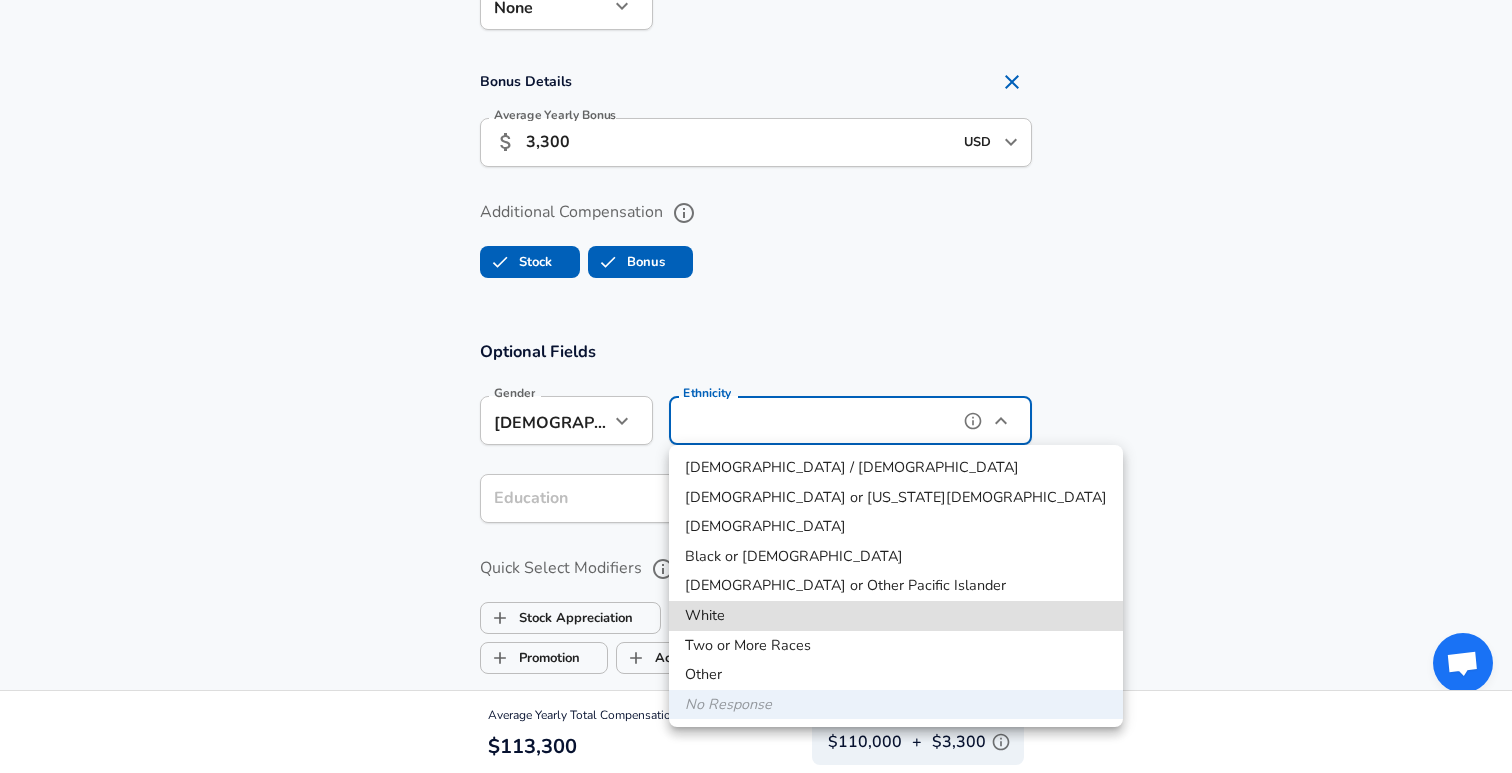 type on "White" 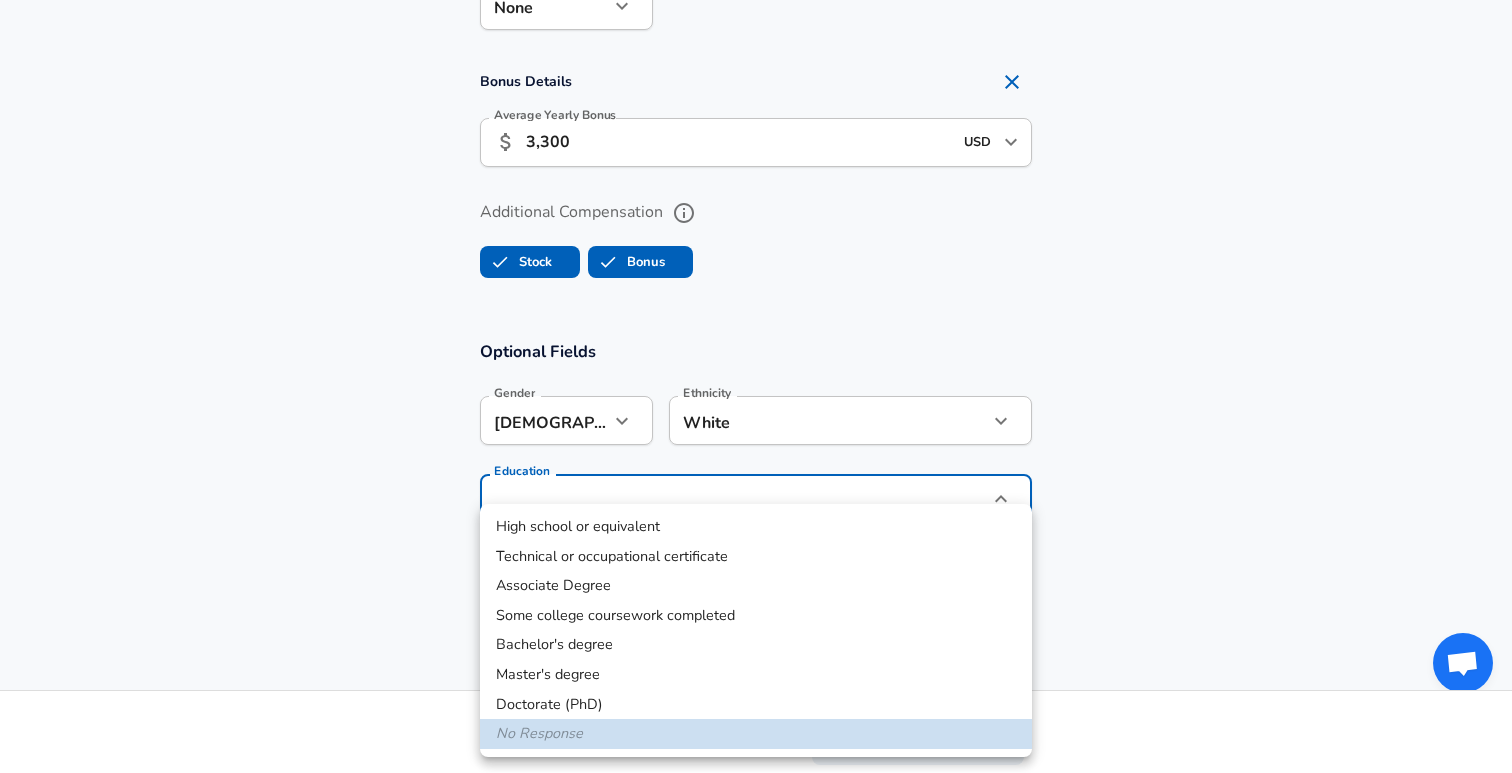 click on "Restart Add Your Salary Upload your offer letter   to verify your submission Enhance Privacy and Anonymity No Automatically hides specific fields until there are enough submissions to safely display the full details.   More Details Based on your submission and the data points that we have already collected, we will automatically hide and anonymize specific fields if there aren't enough data points to remain sufficiently anonymous. Company & Title Information   Enter the company you received your offer from Company Lockheed [PERSON_NAME] Company   Select the title that closest resembles your official title. This should be similar to the title that was present on your offer letter. Title Systems Engineer Title   Select a job family that best fits your role. If you can't find one, select 'Other' to enter a custom job family Job Family Software Engineer Job Family   Select a Specialization that best fits your role. If you can't find one, select 'Other' to enter a custom specialization Select Specialization Full Stack" at bounding box center (756, -1248) 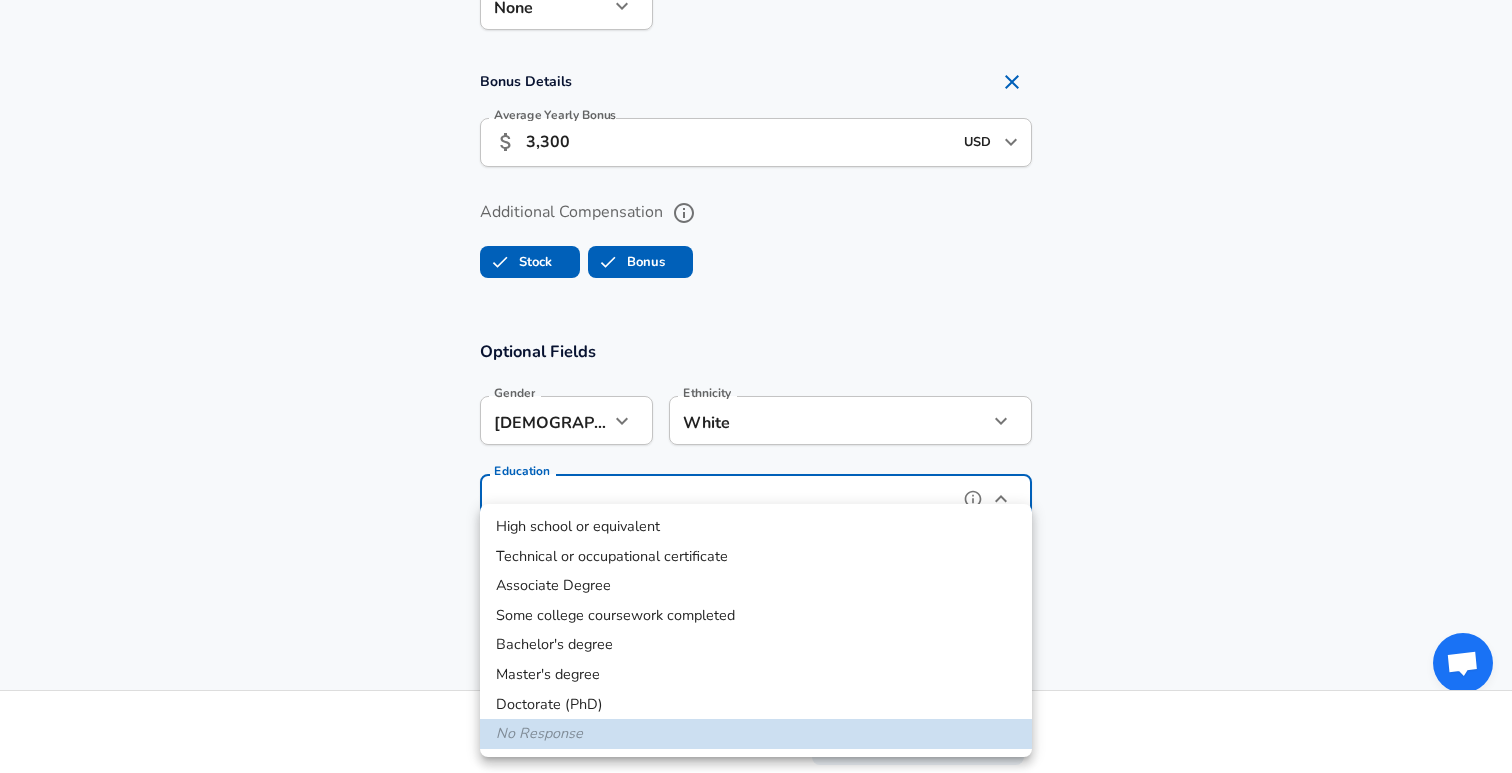 type on "Bachelors degree" 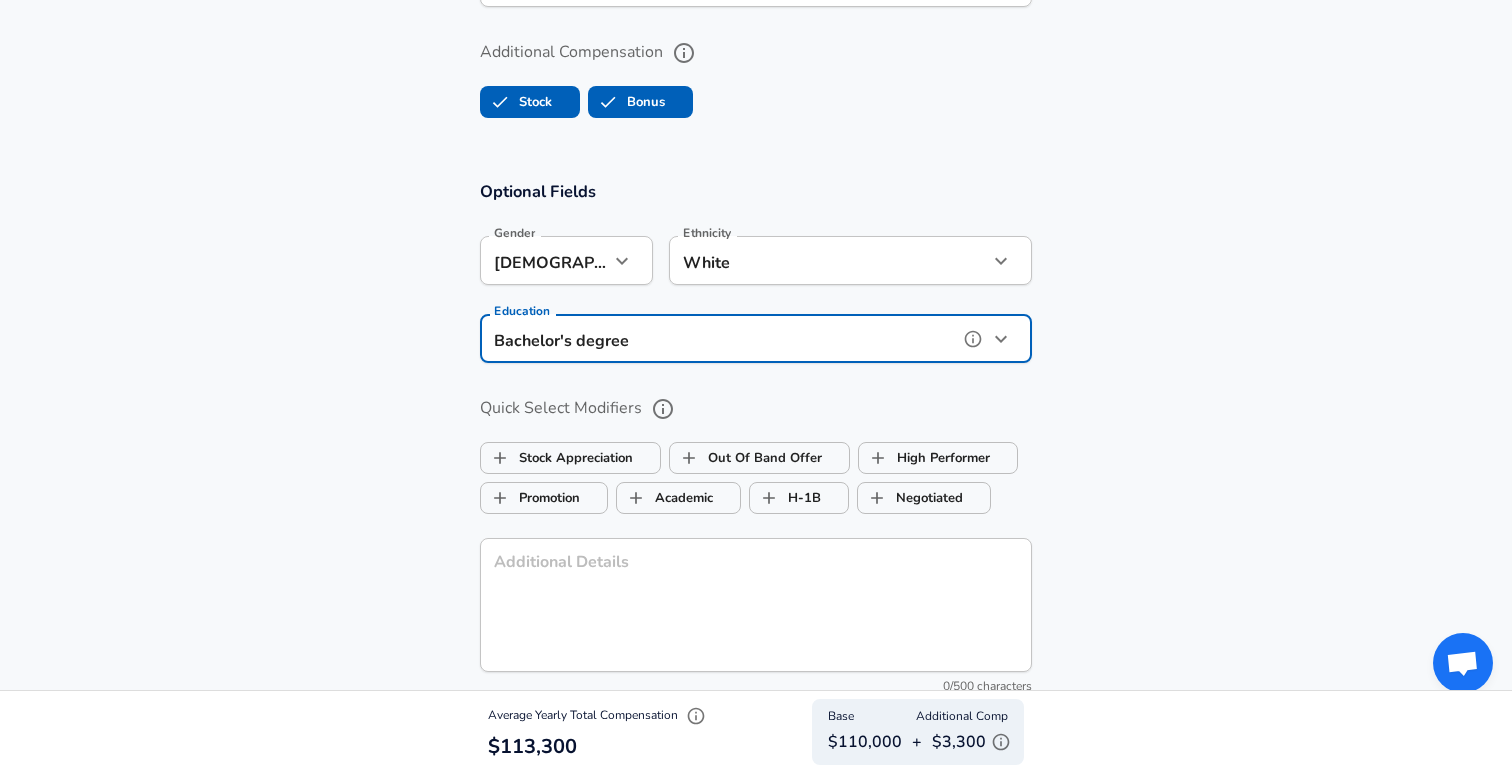 scroll, scrollTop: 1828, scrollLeft: 0, axis: vertical 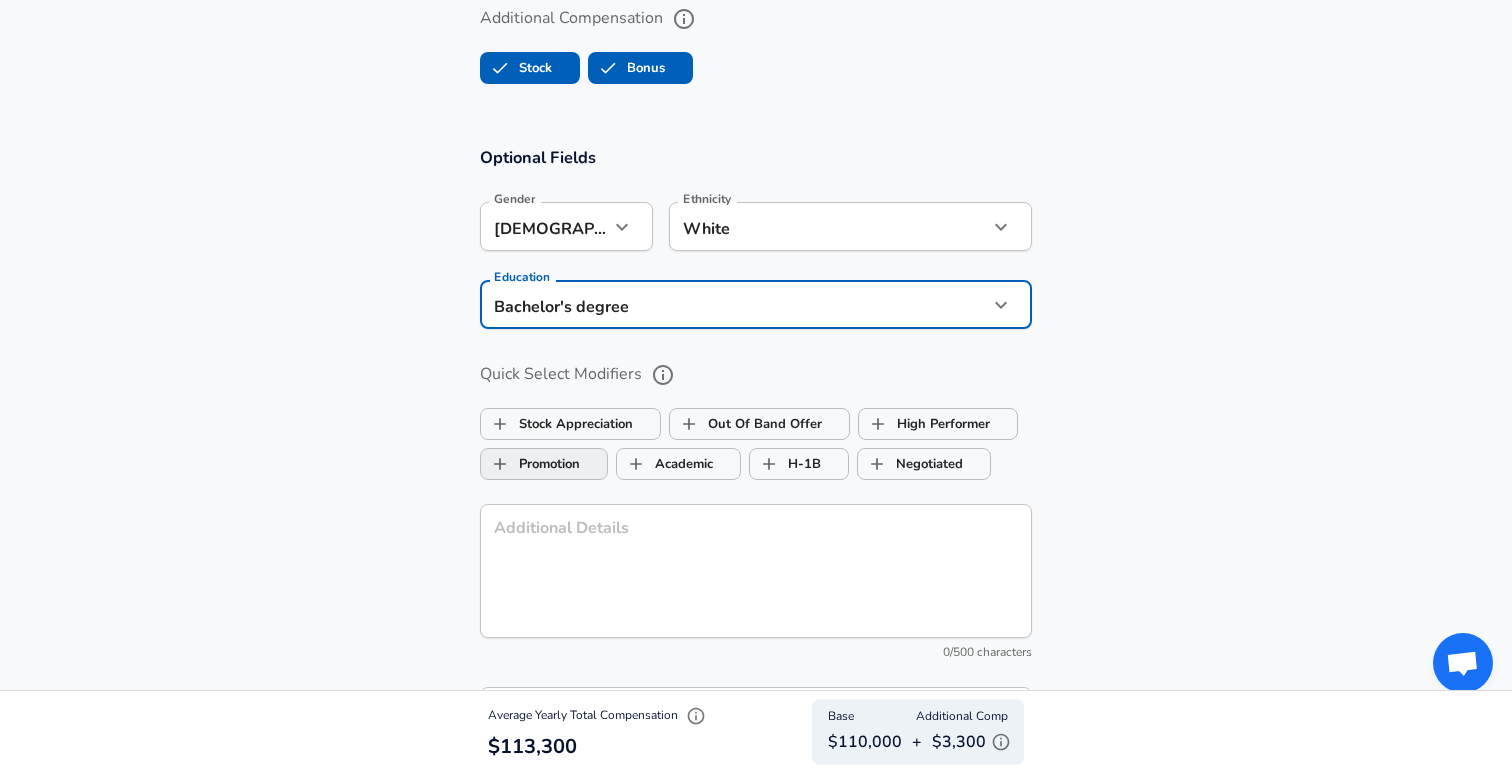 click on "Promotion" at bounding box center [530, 464] 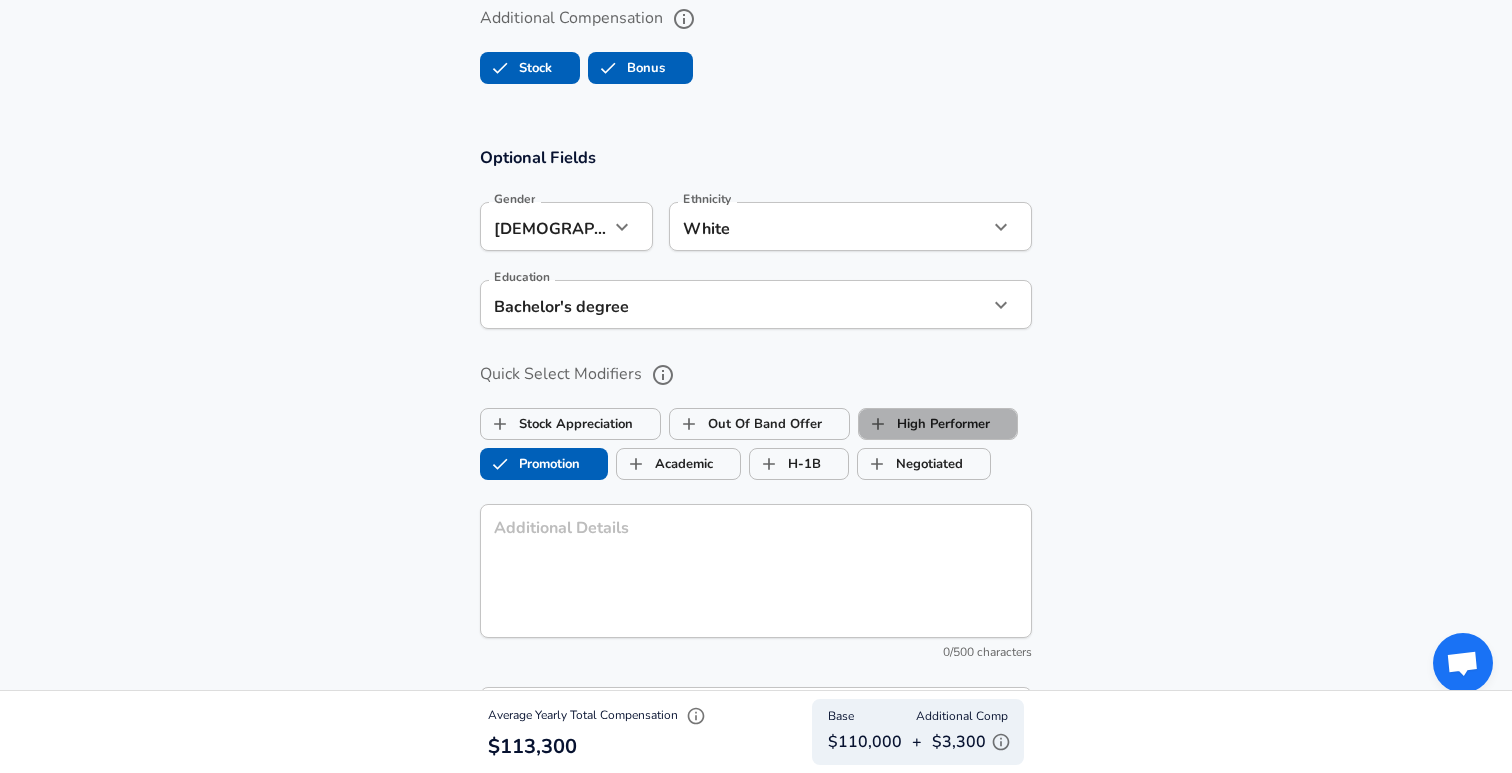 click on "High Performer" at bounding box center (924, 424) 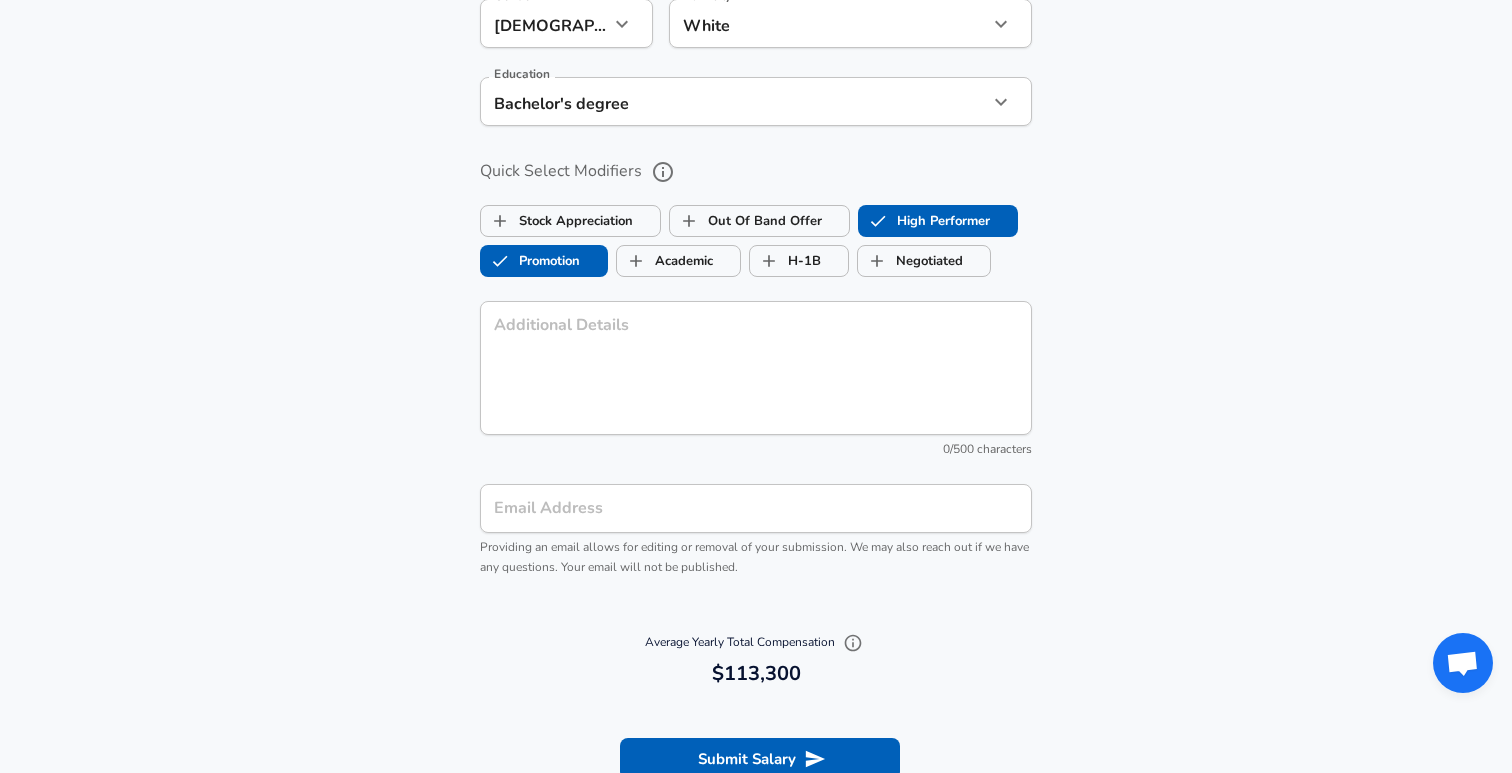 scroll, scrollTop: 2132, scrollLeft: 0, axis: vertical 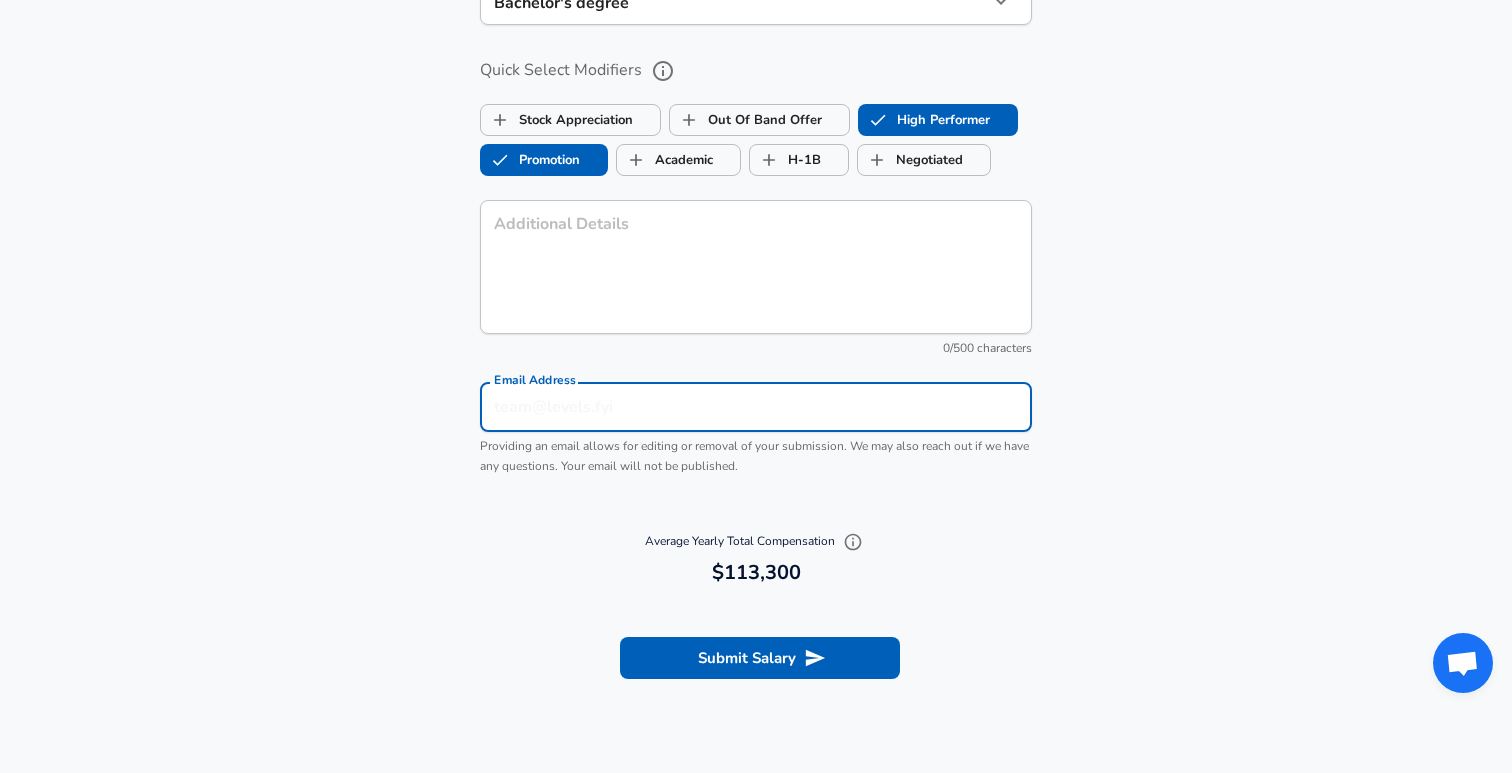 click on "Email Address" at bounding box center [756, 407] 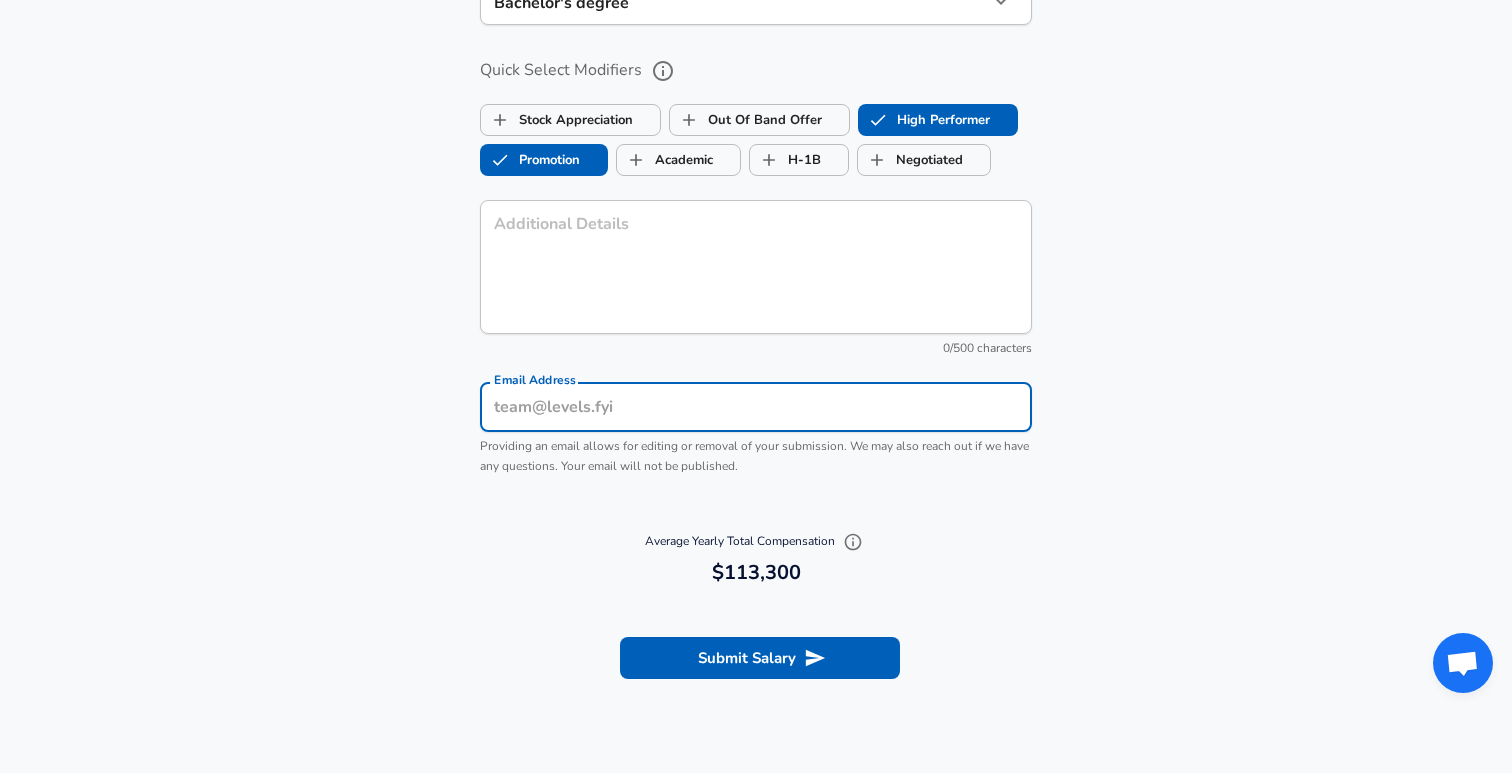 type on "[EMAIL_ADDRESS][DOMAIN_NAME]" 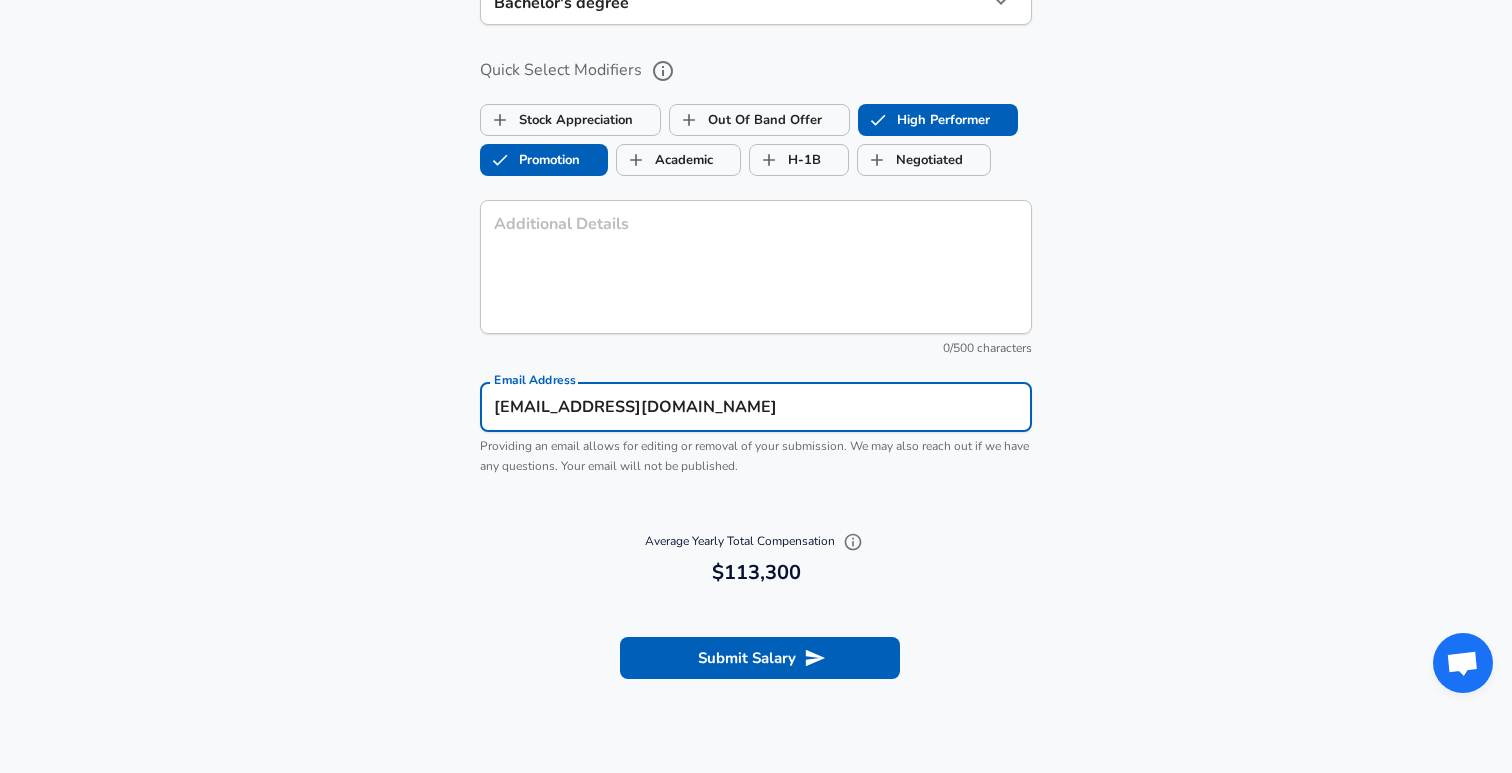 type on "White" 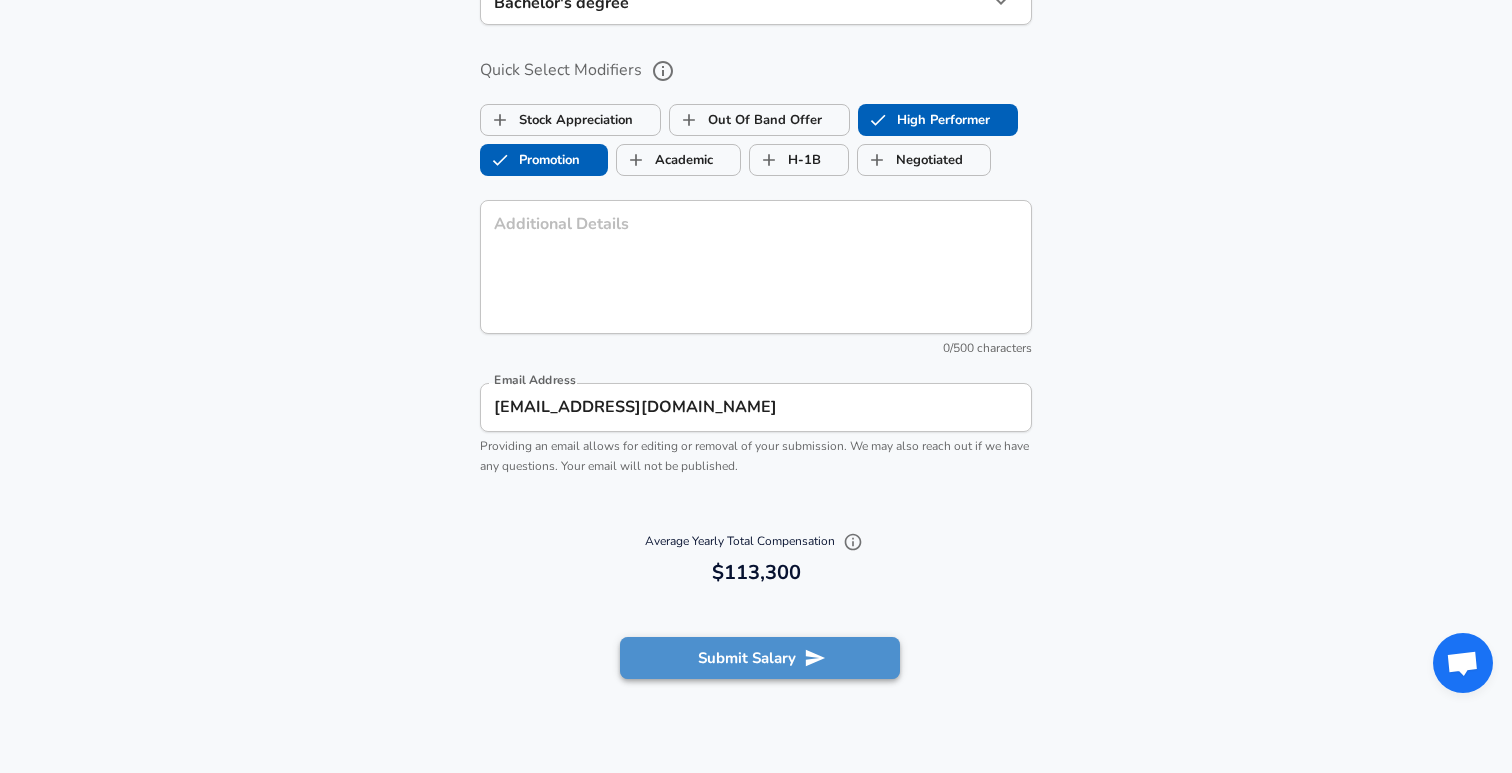 click on "Submit Salary" at bounding box center (760, 658) 